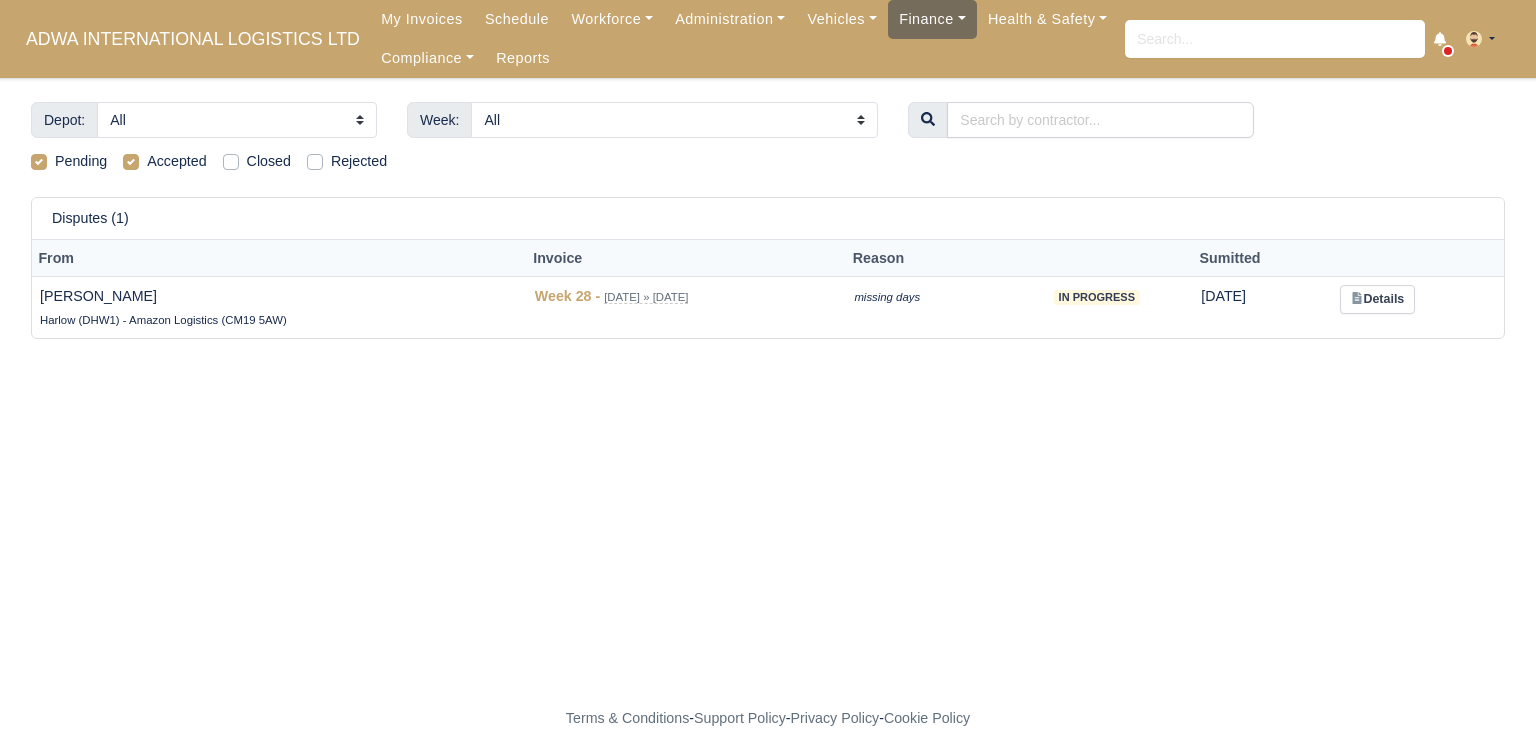 scroll, scrollTop: 0, scrollLeft: 0, axis: both 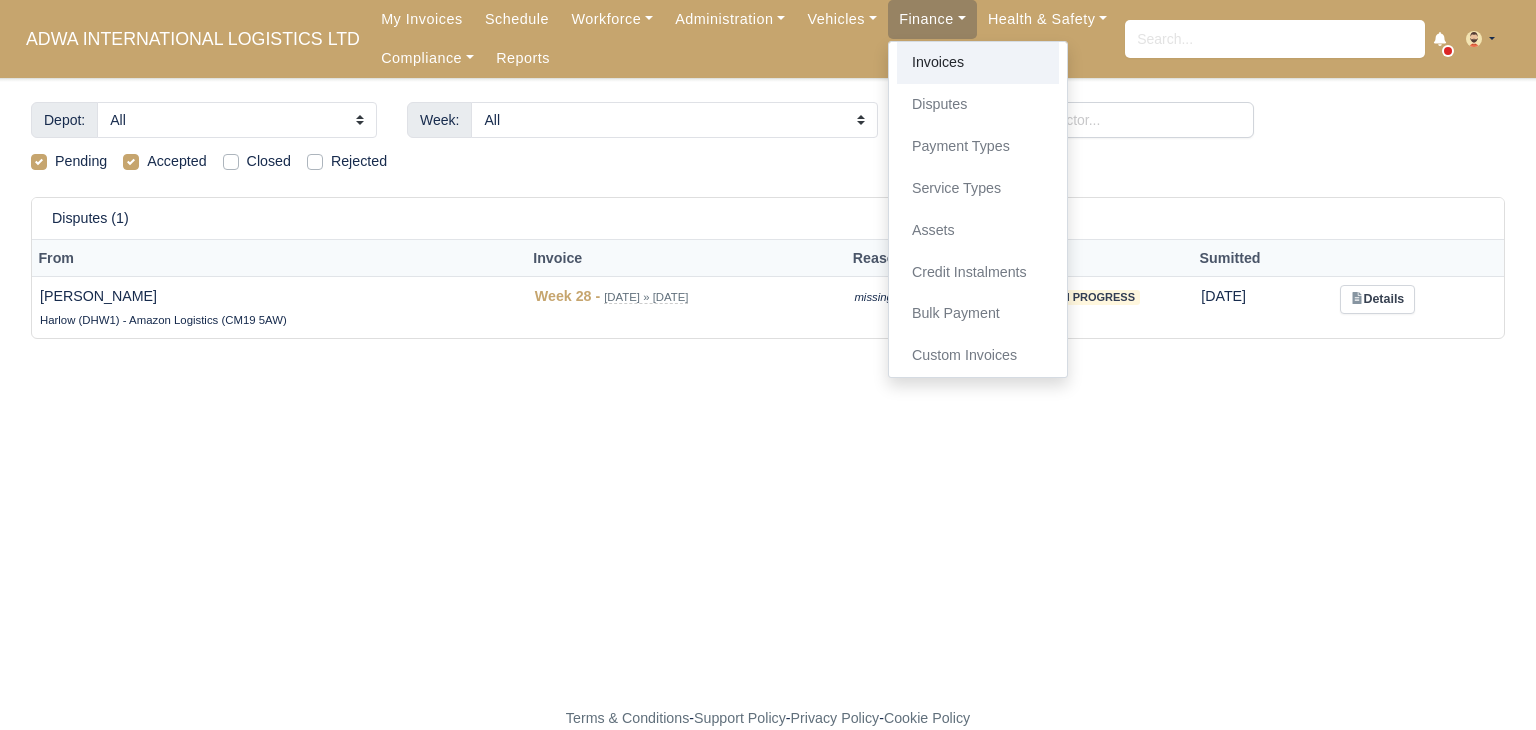click on "Invoices" at bounding box center [978, 63] 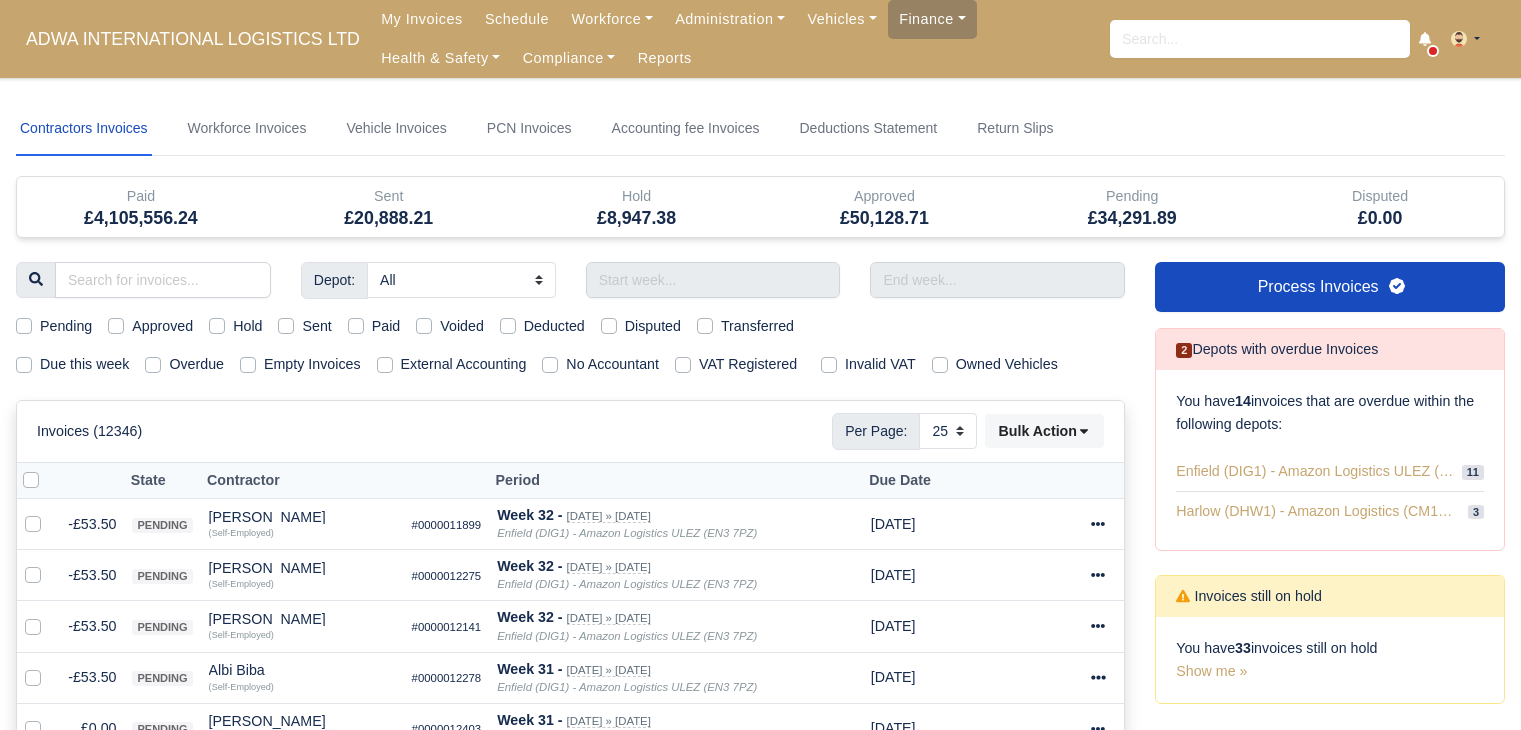 select on "25" 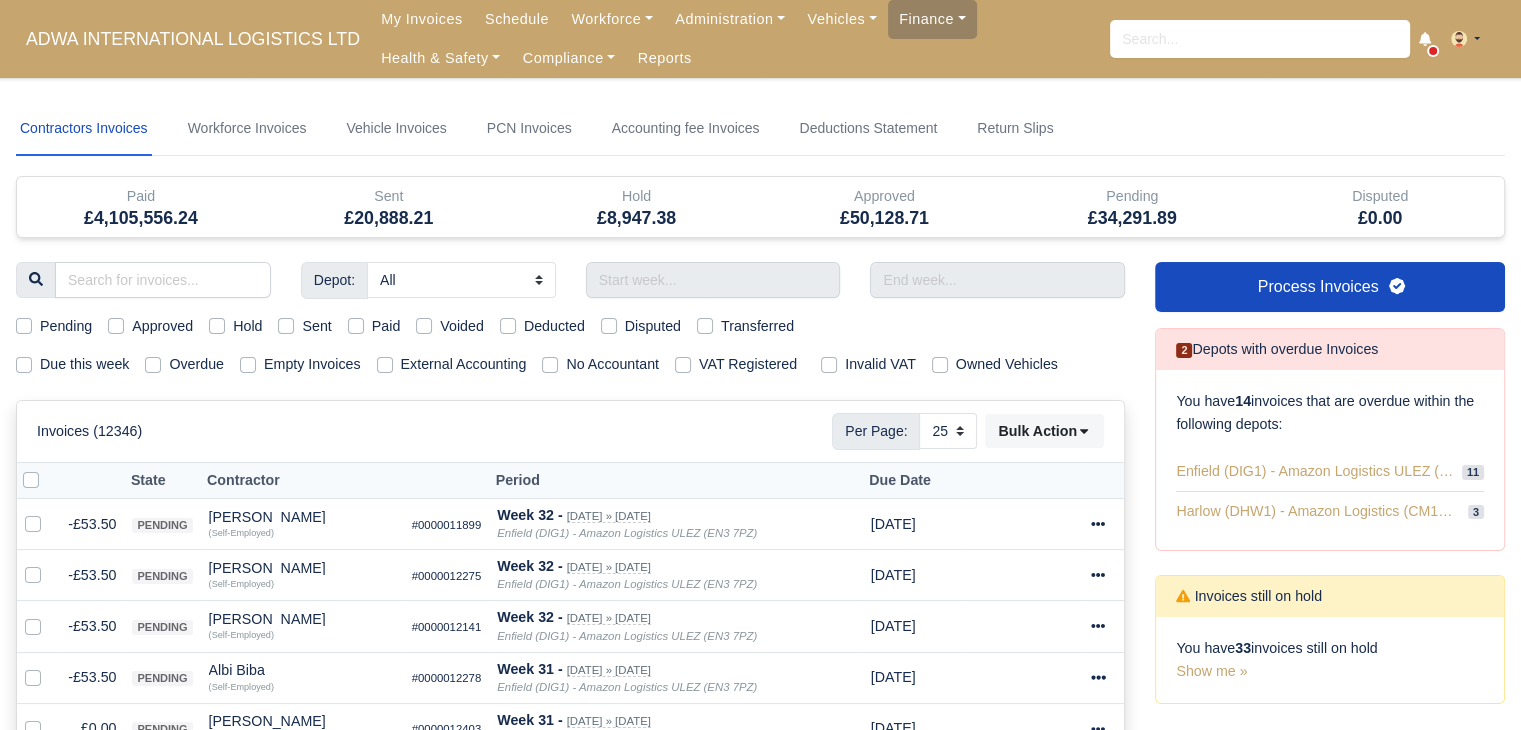 click on "Hold" at bounding box center (247, 326) 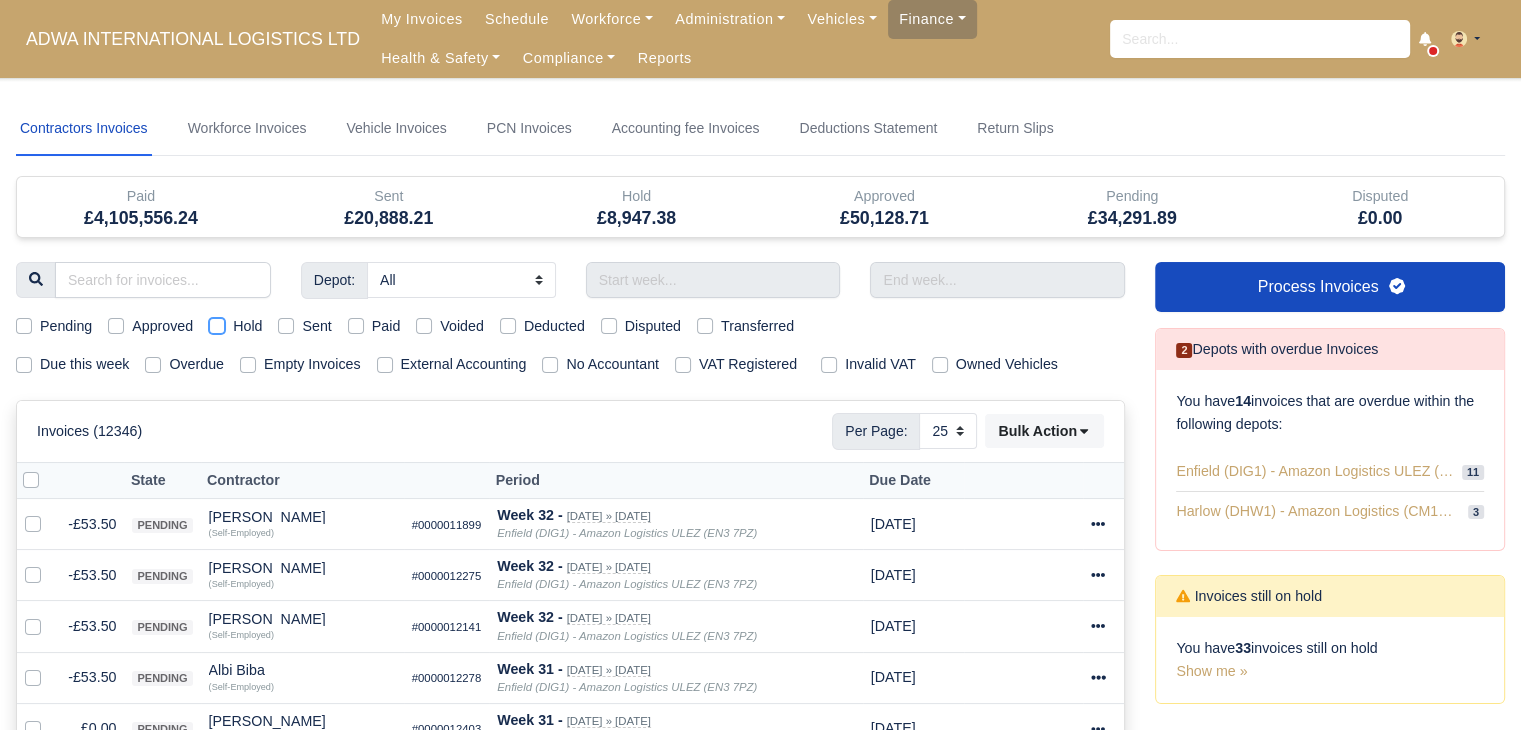 click on "Hold" at bounding box center (217, 323) 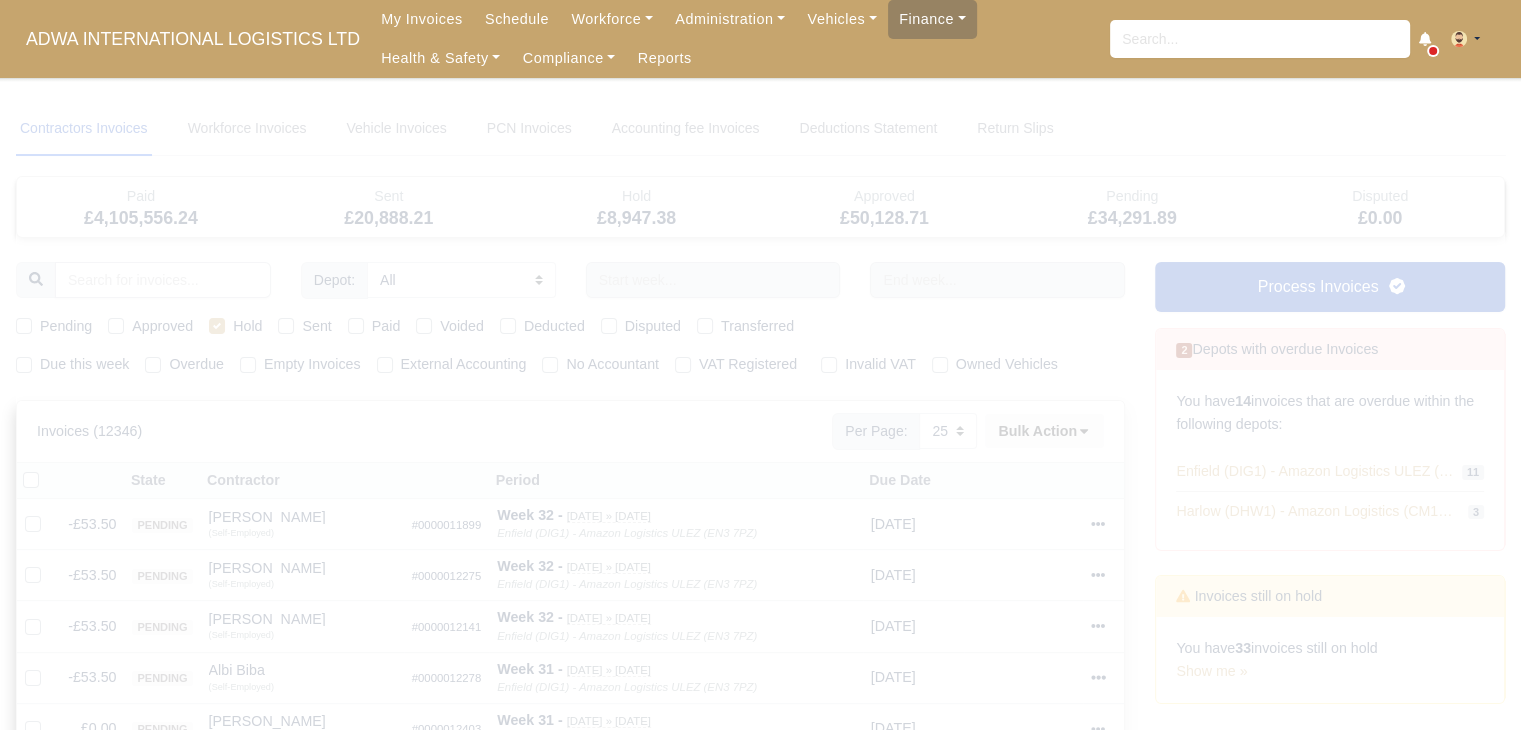 type 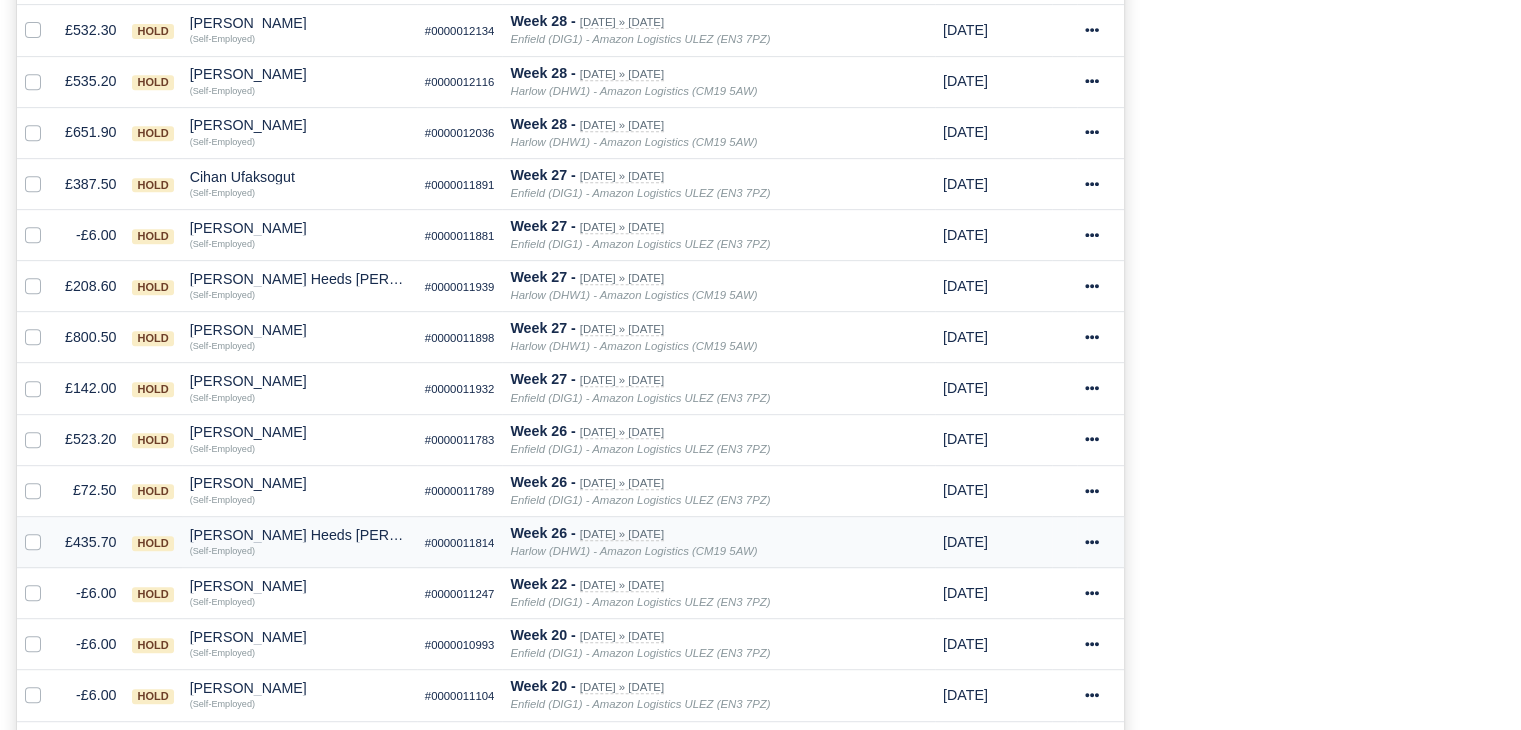 scroll, scrollTop: 898, scrollLeft: 0, axis: vertical 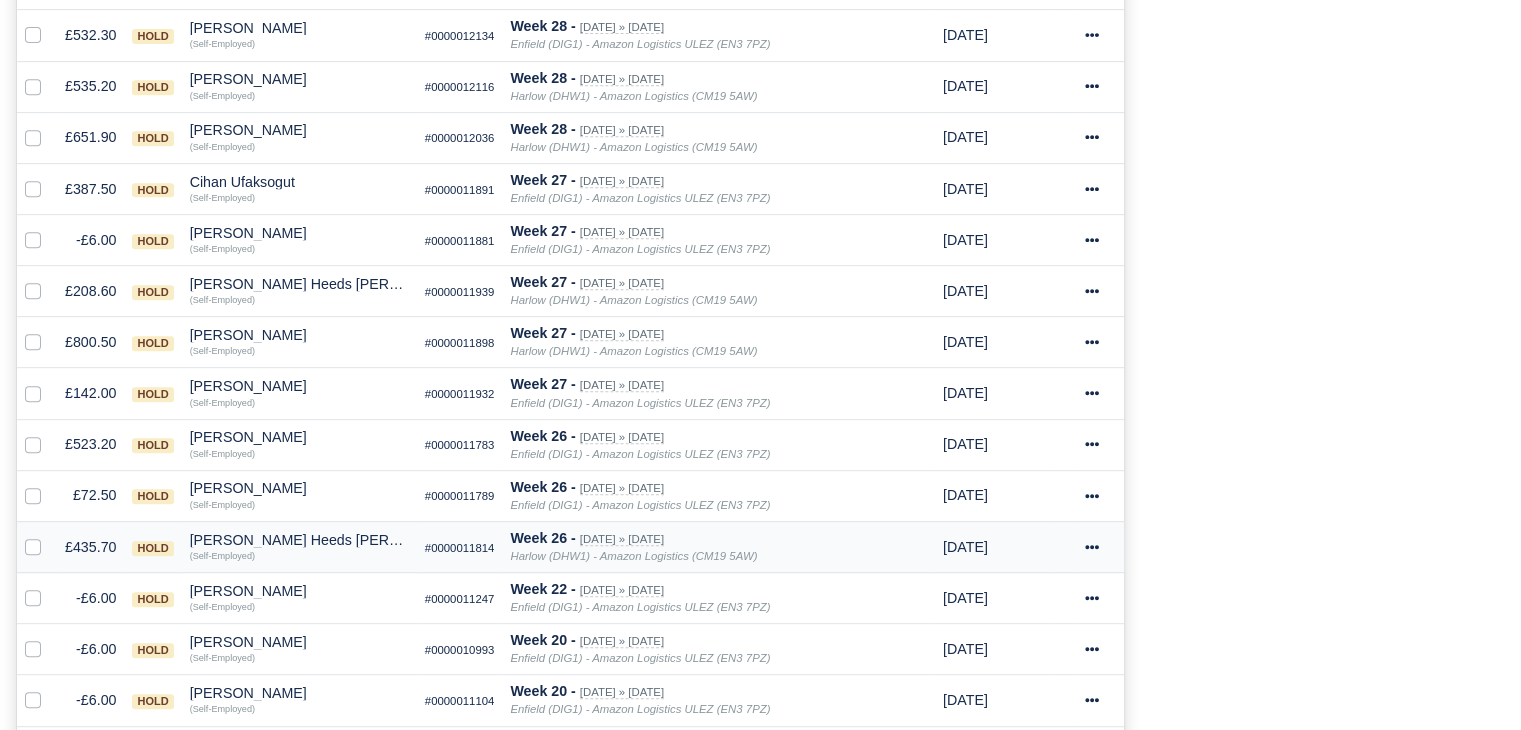 click on "Marc  Heeds Jones" at bounding box center [299, 540] 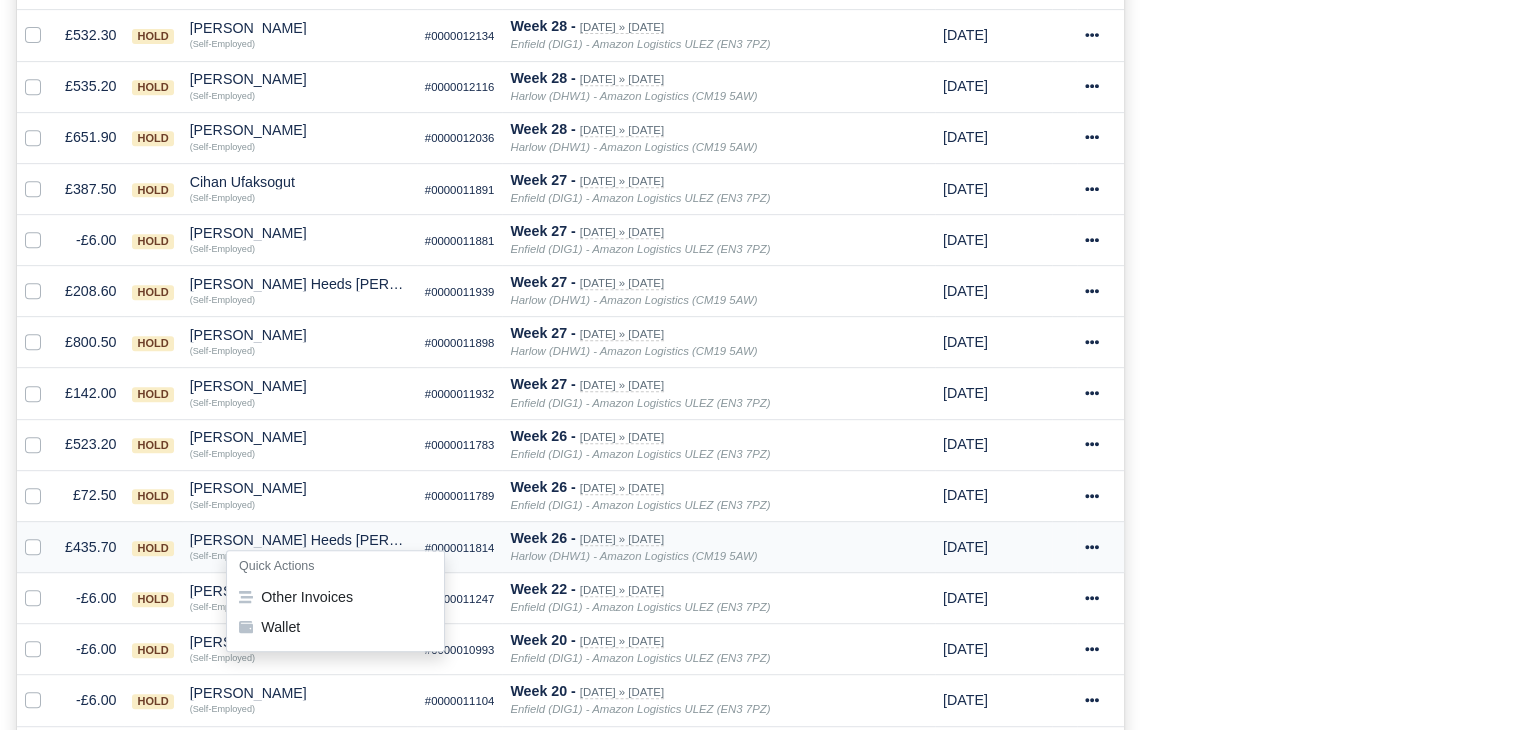 click on "Marc  Heeds Jones" at bounding box center (299, 540) 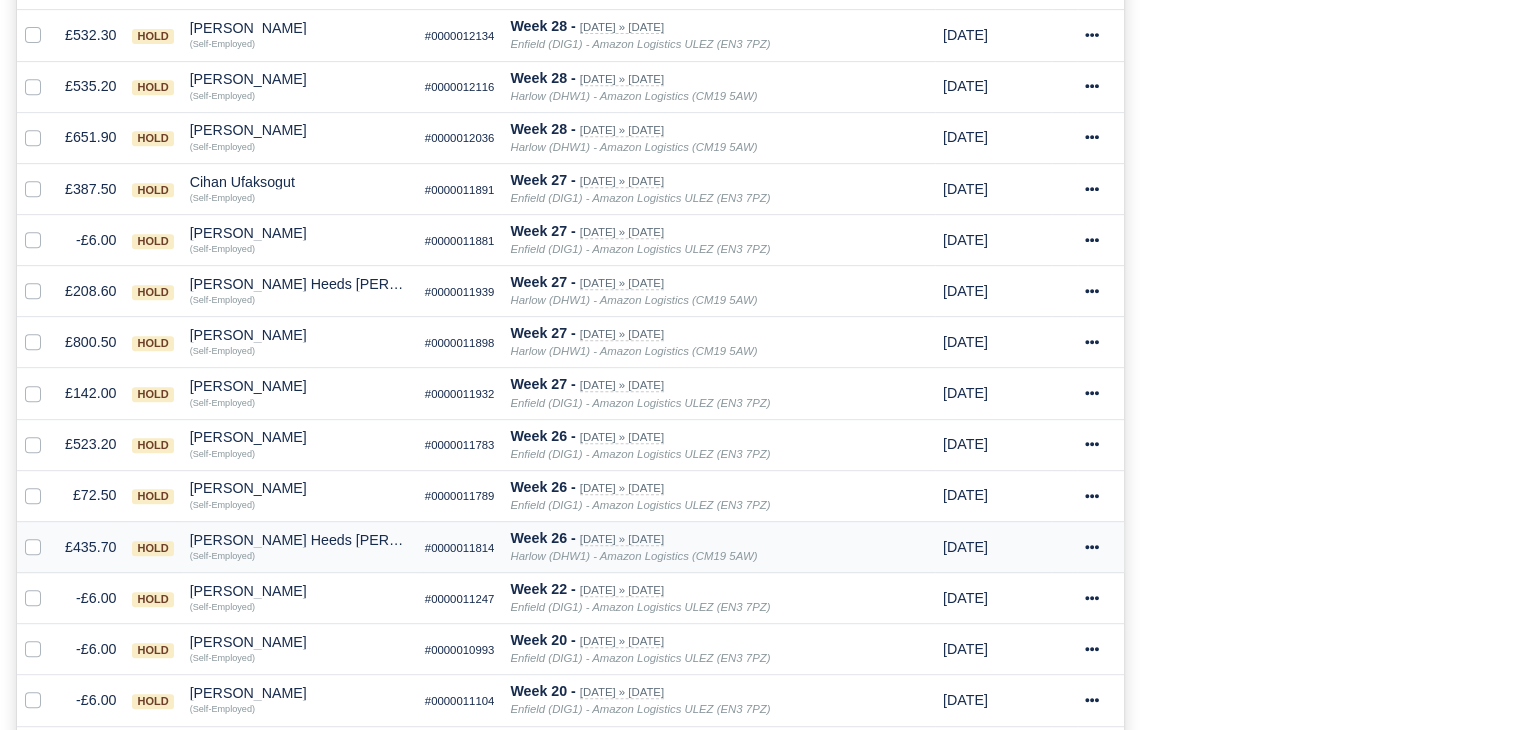 click on "Marc  Heeds Jones" at bounding box center [299, 540] 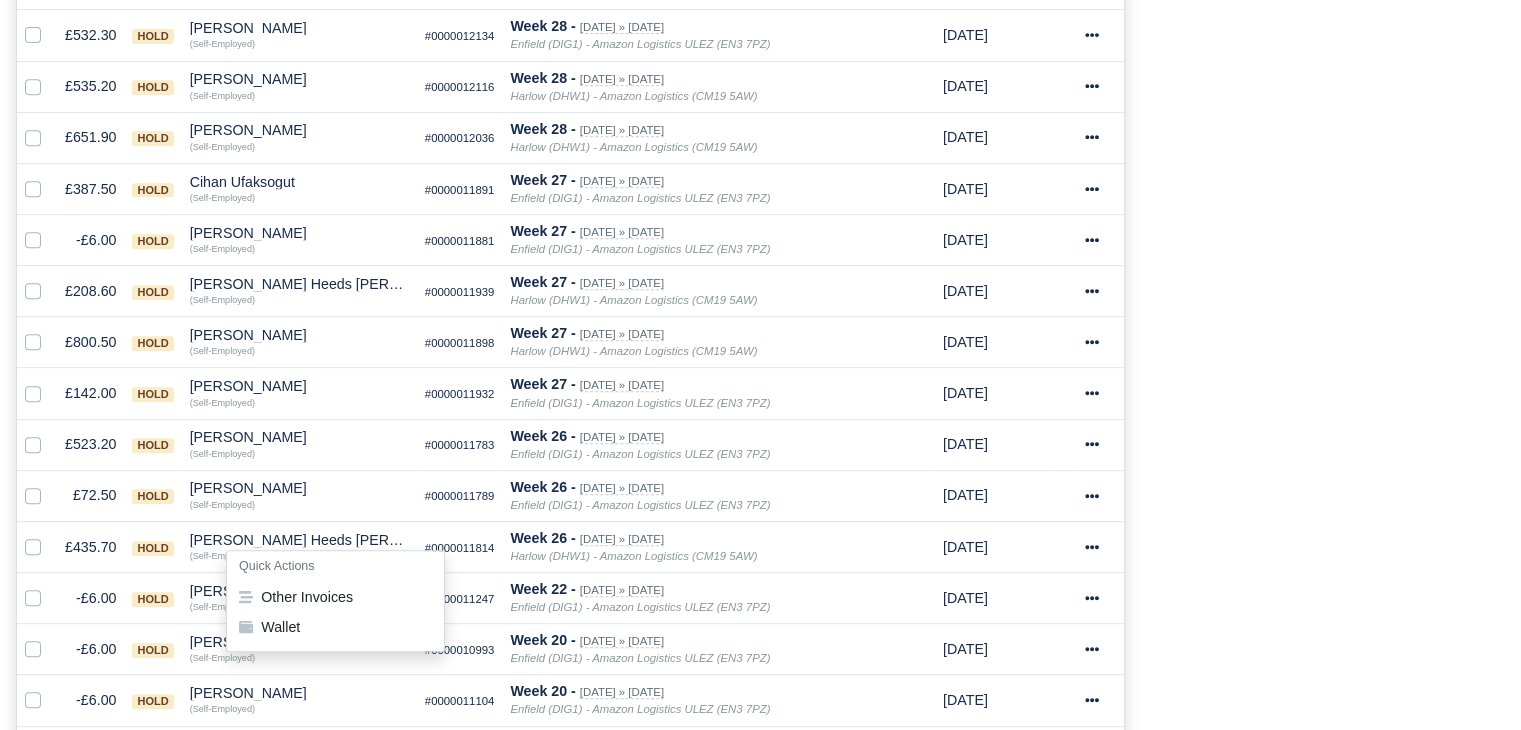 click on "Process Invoices
2
Depots with overdue Invoices
You have  14  invoices that are overdue
within the
following depots:
Enfield (DIG1) - Amazon Logistics ULEZ (EN3 7PZ)
11
3" at bounding box center (1330, 160) 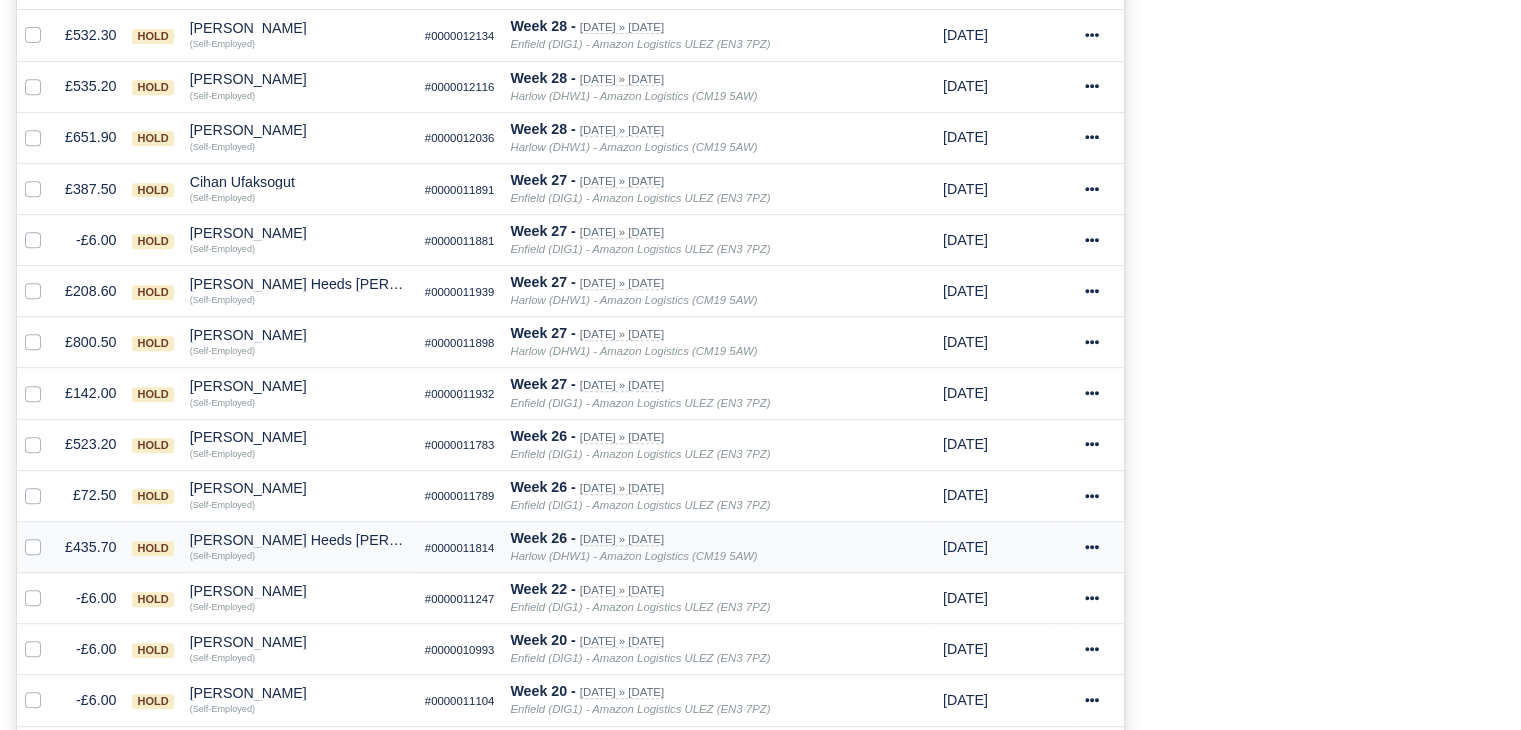 click on "Marc  Heeds Jones" at bounding box center [299, 540] 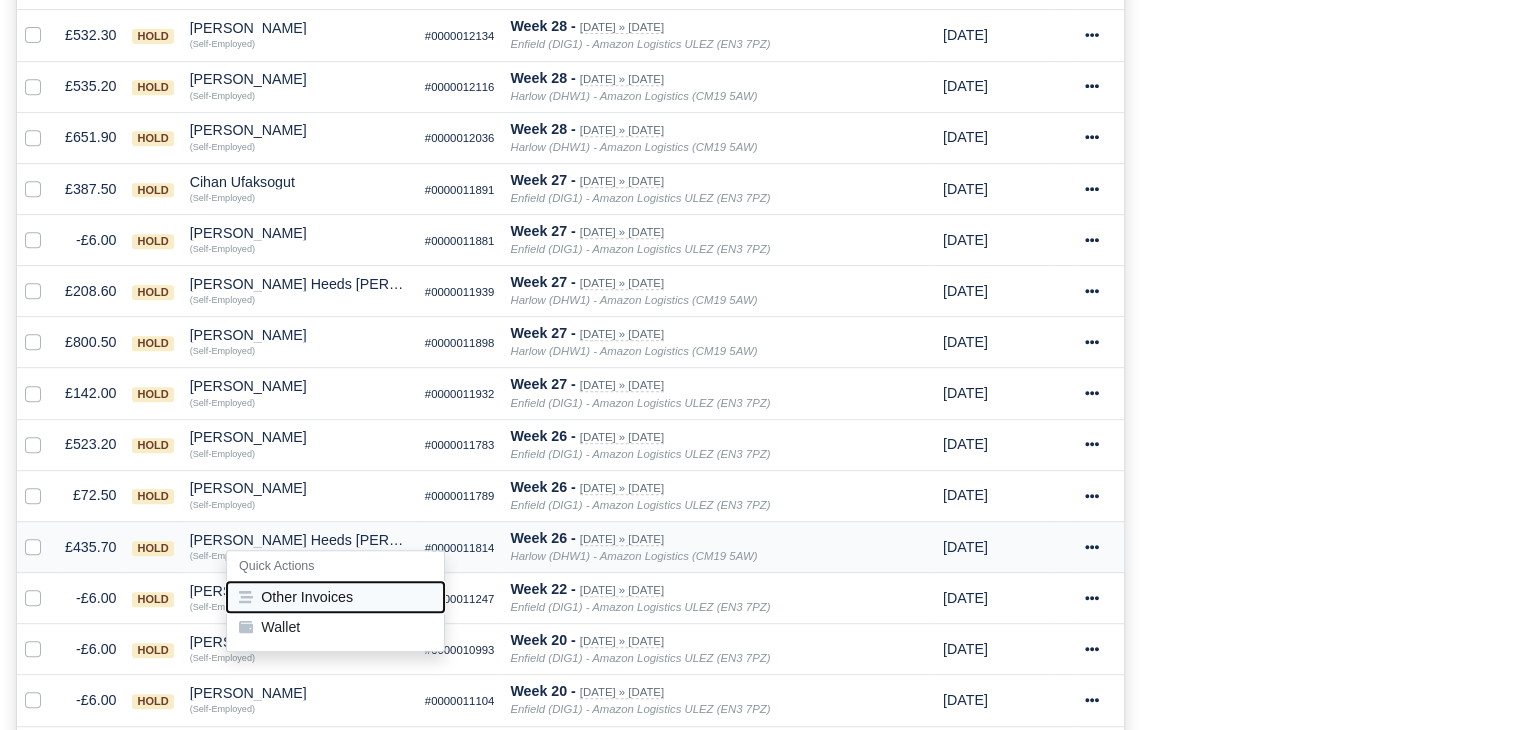 click on "Other Invoices" at bounding box center (335, 597) 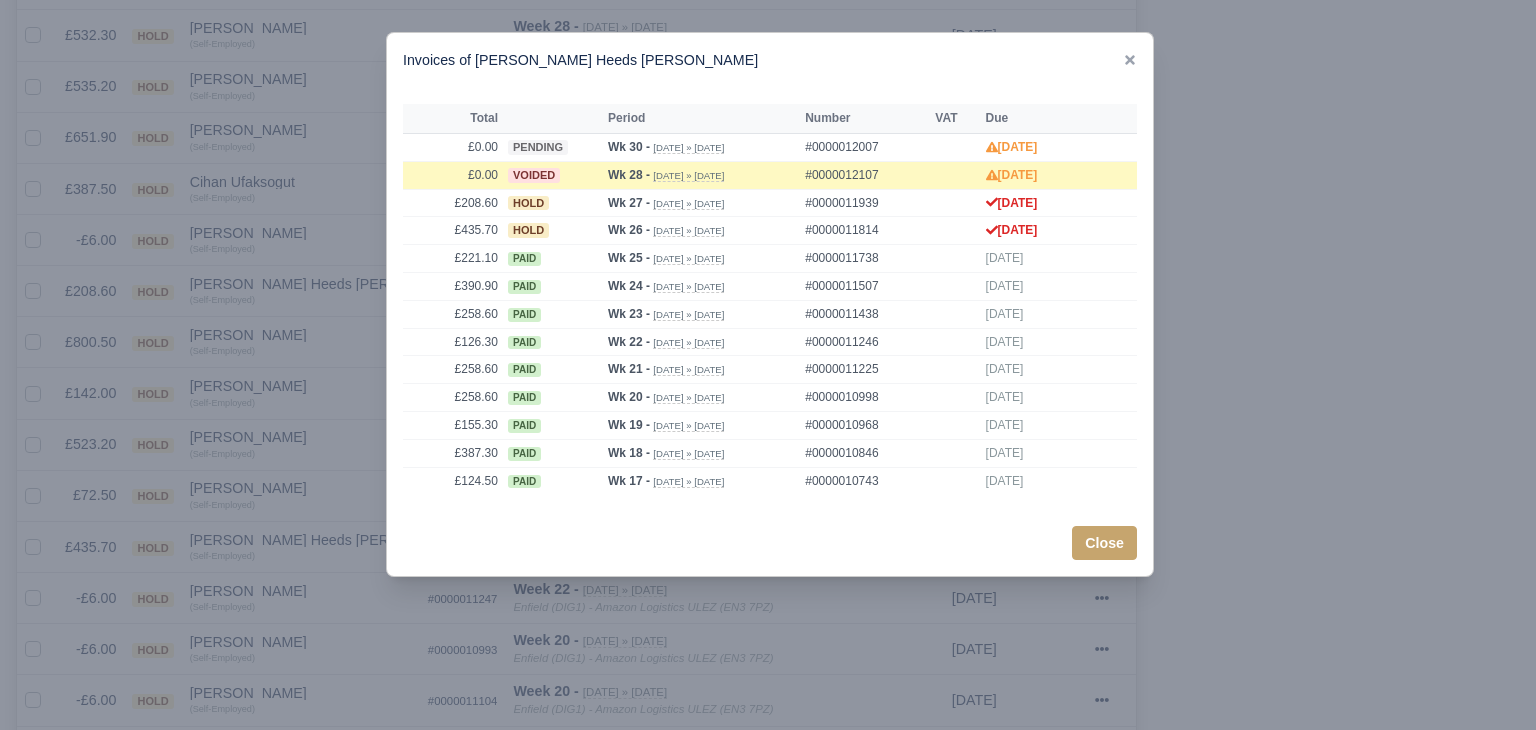 click at bounding box center (768, 365) 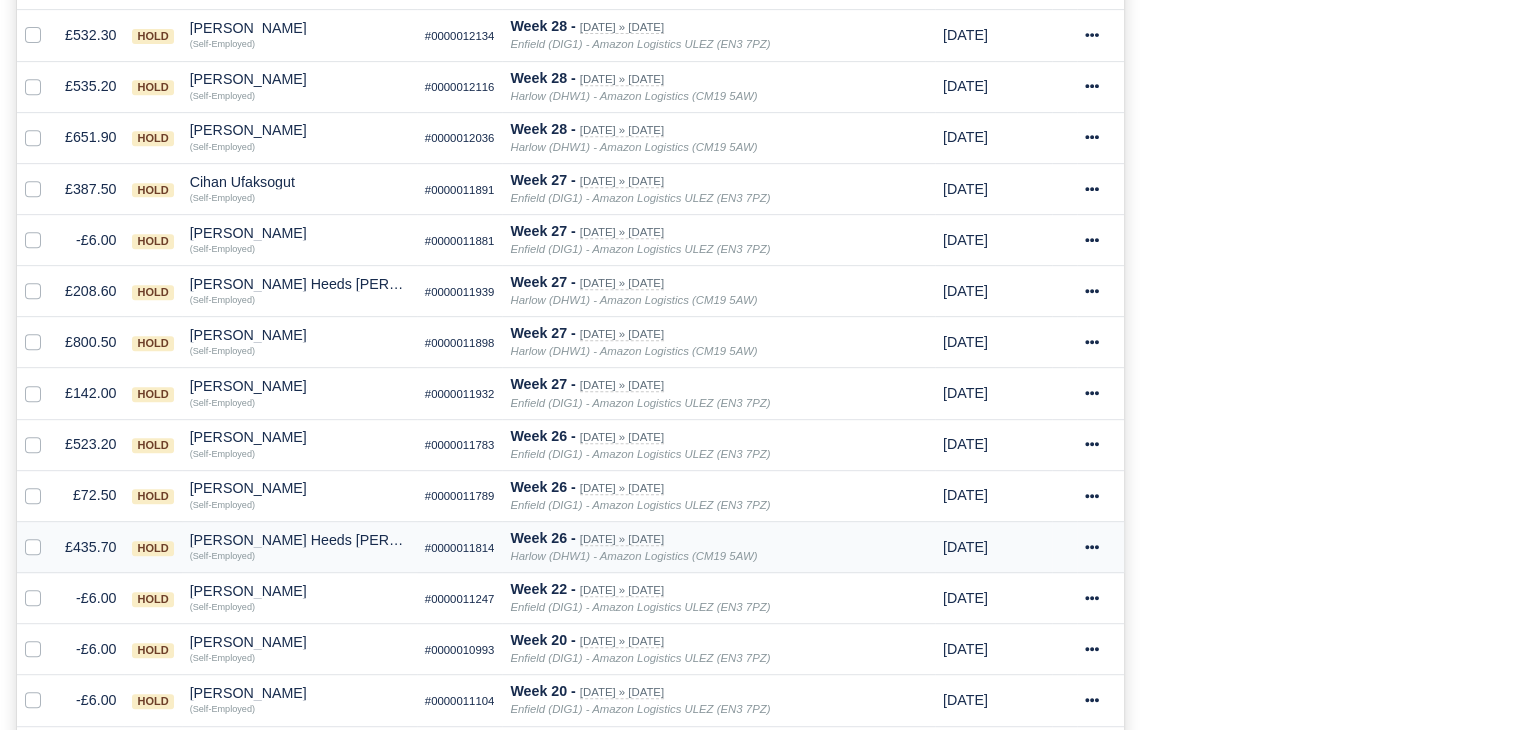 click on "Marc  Heeds Jones" at bounding box center [299, 540] 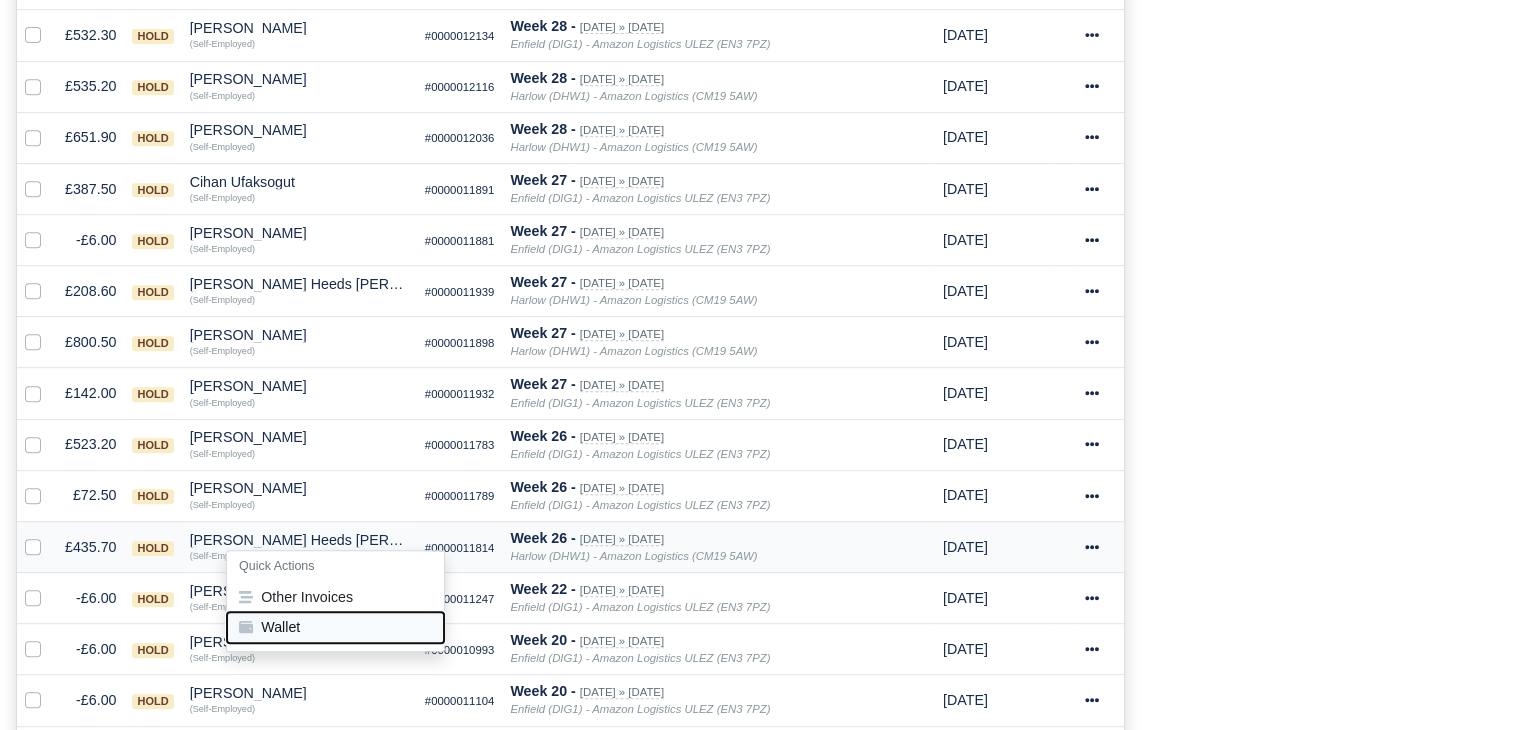 click on "Wallet" at bounding box center [335, 627] 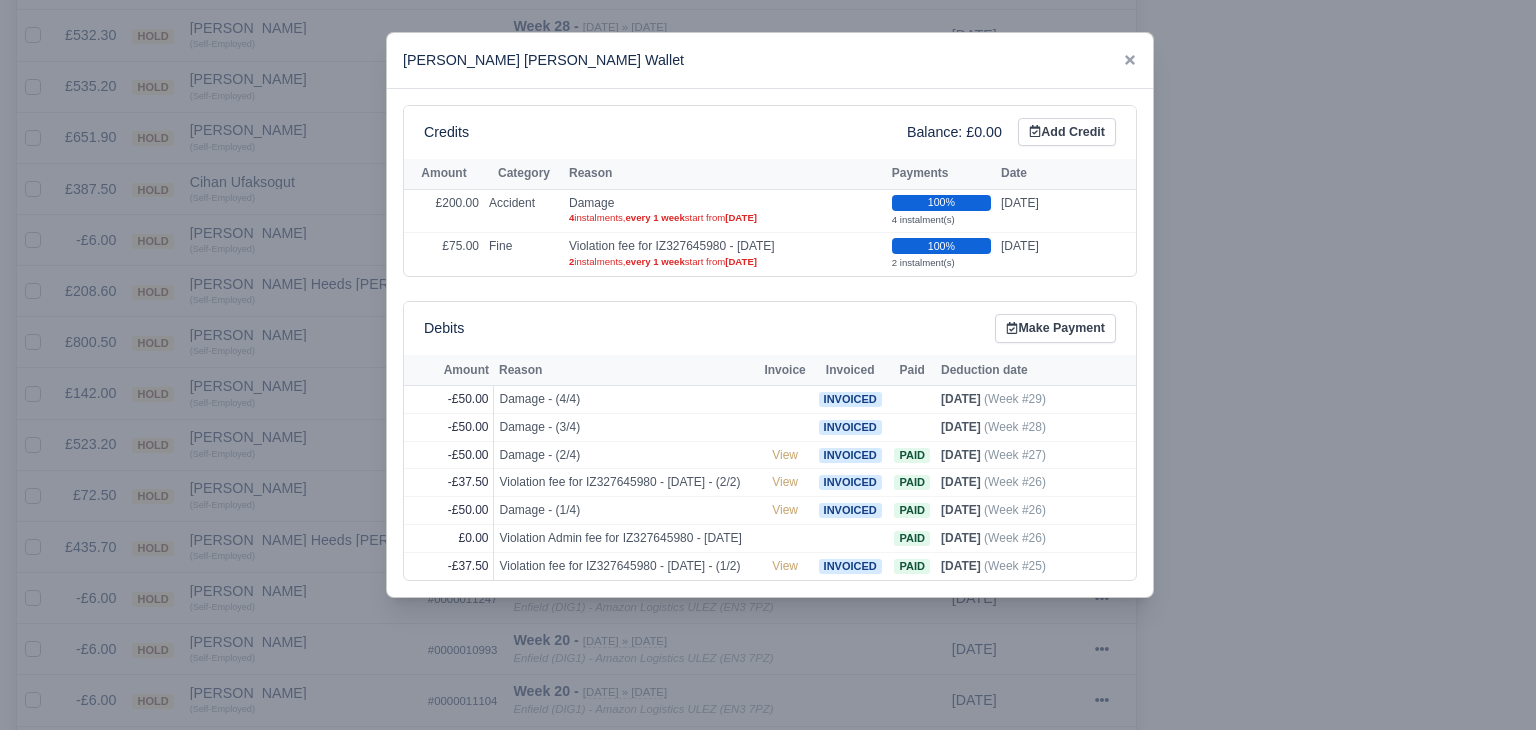 click at bounding box center [768, 365] 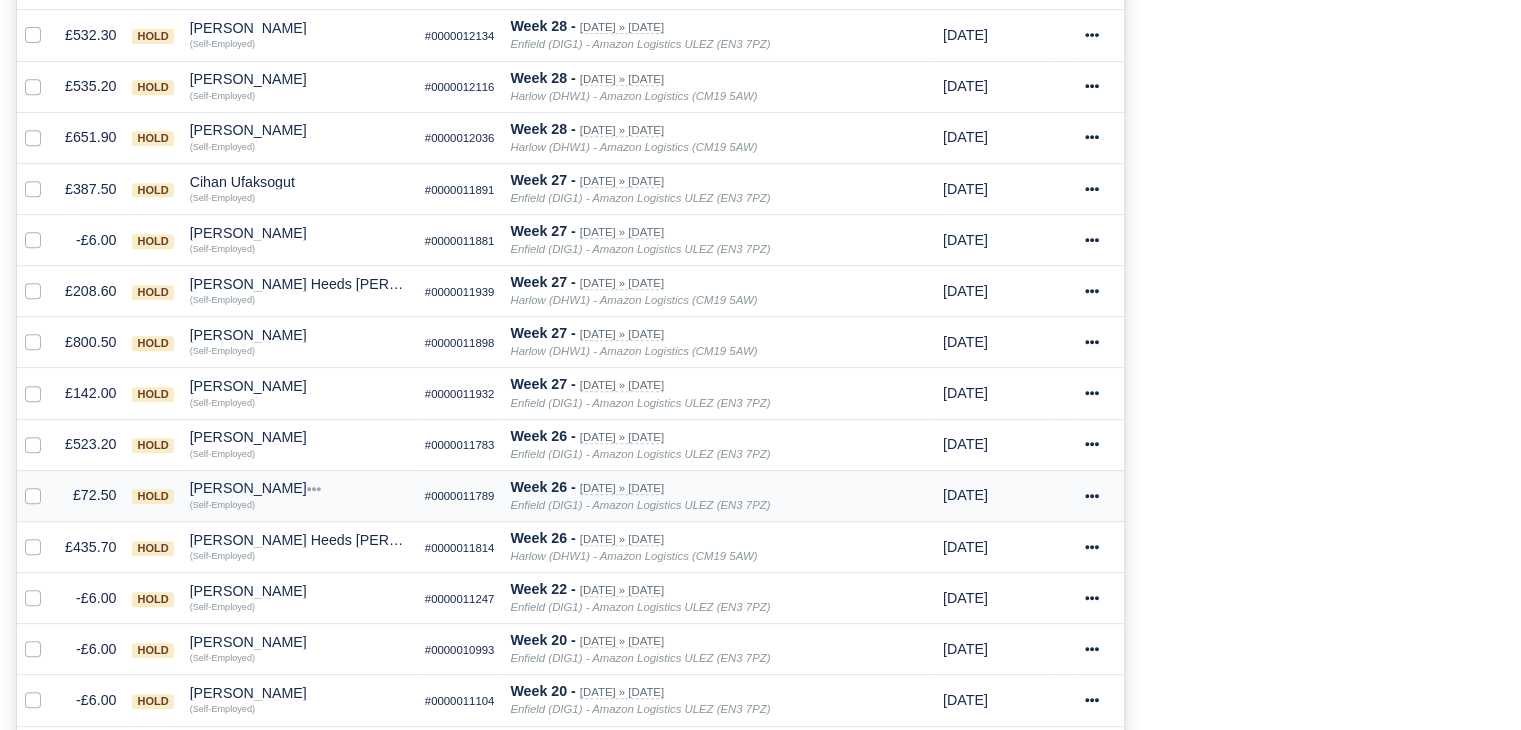 click on "Hanif Ahmed" at bounding box center [299, 488] 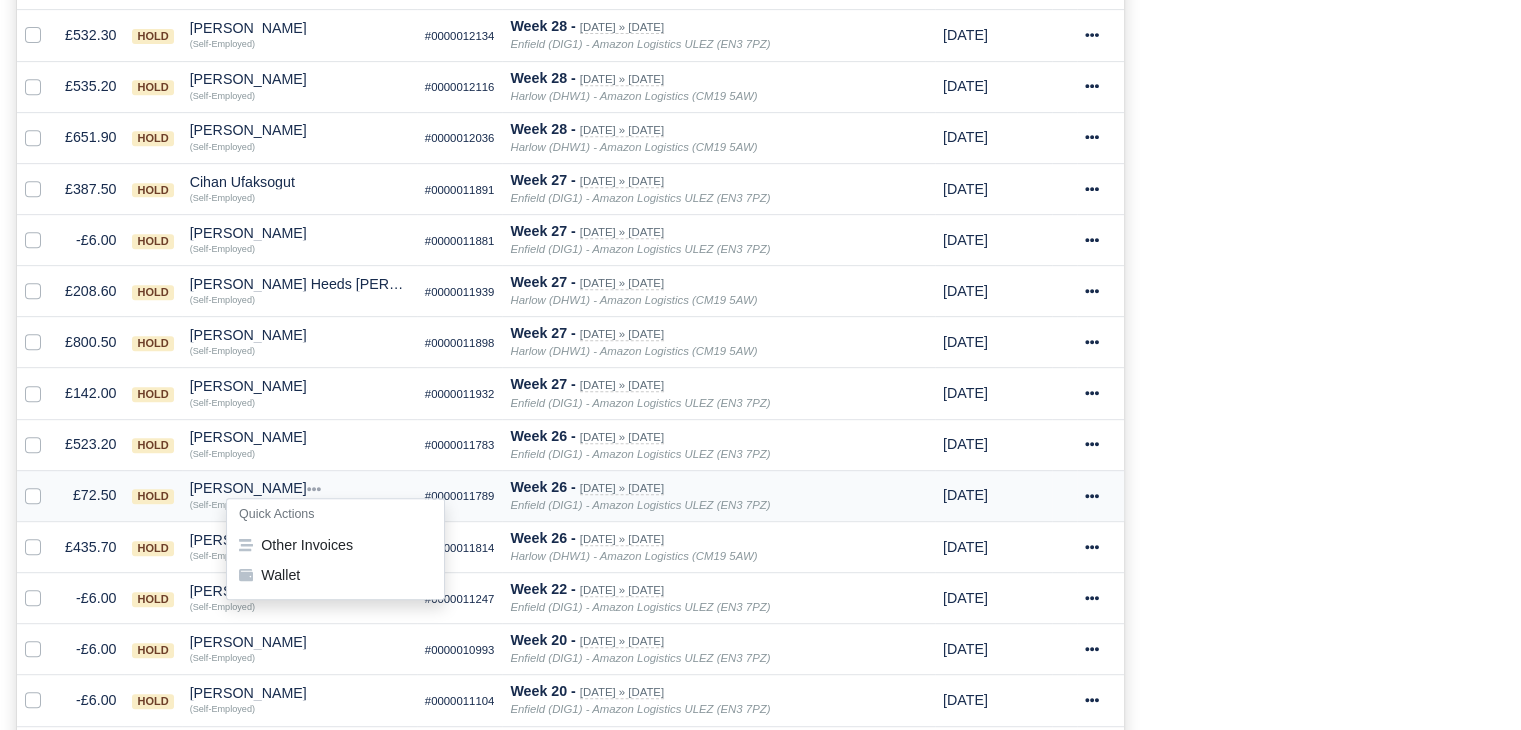 click on "Quick Actions" at bounding box center (335, 514) 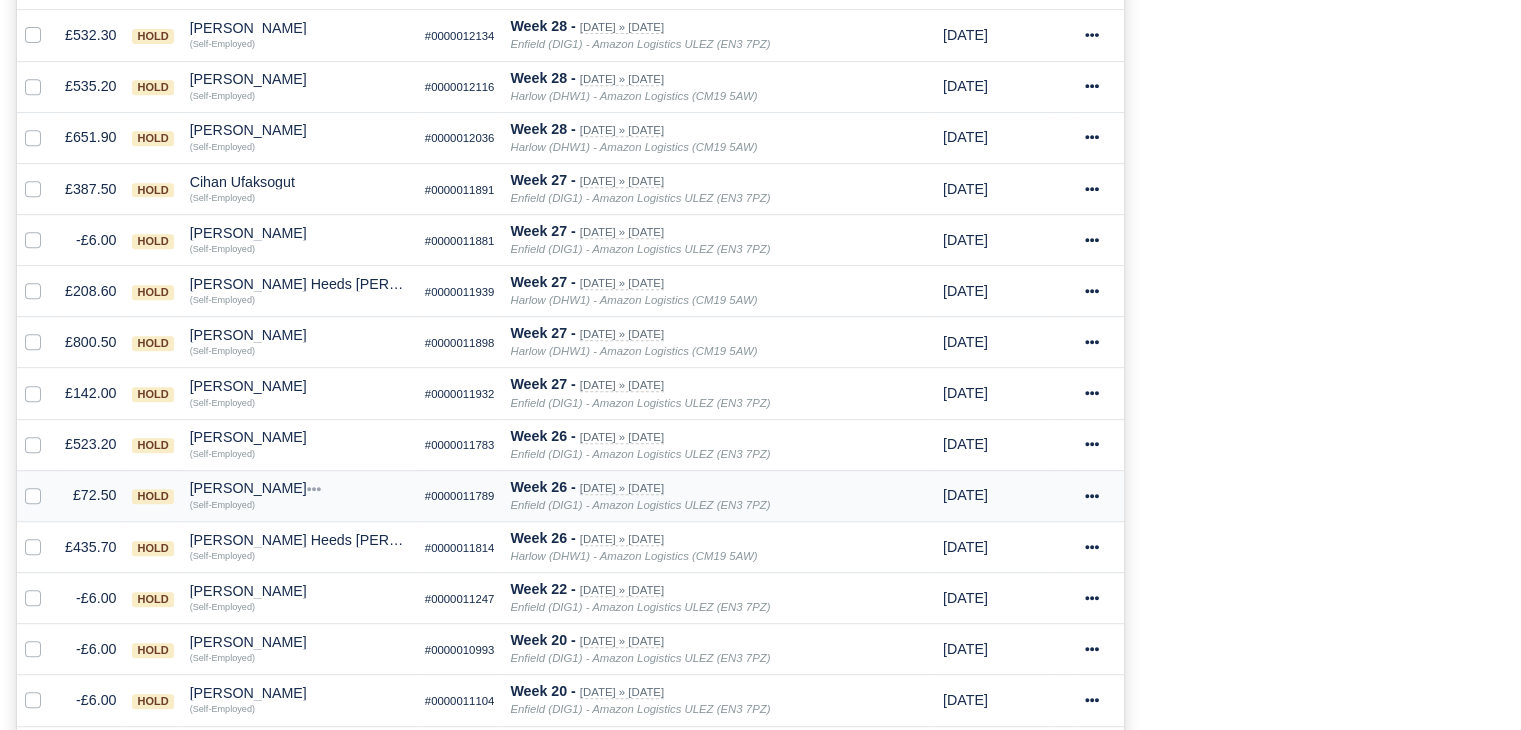 click on "Hanif Ahmed" at bounding box center [299, 488] 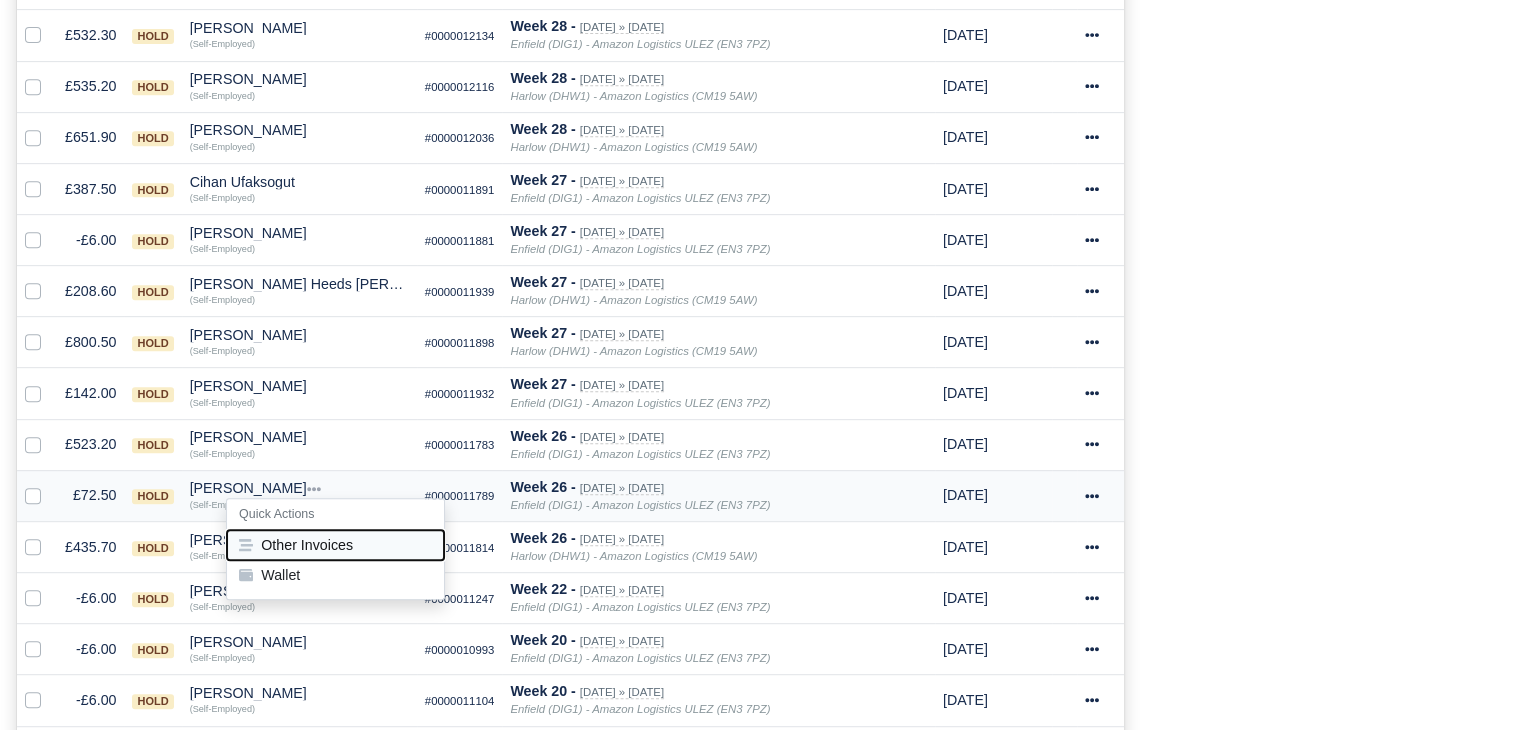 click on "Other Invoices" at bounding box center (335, 545) 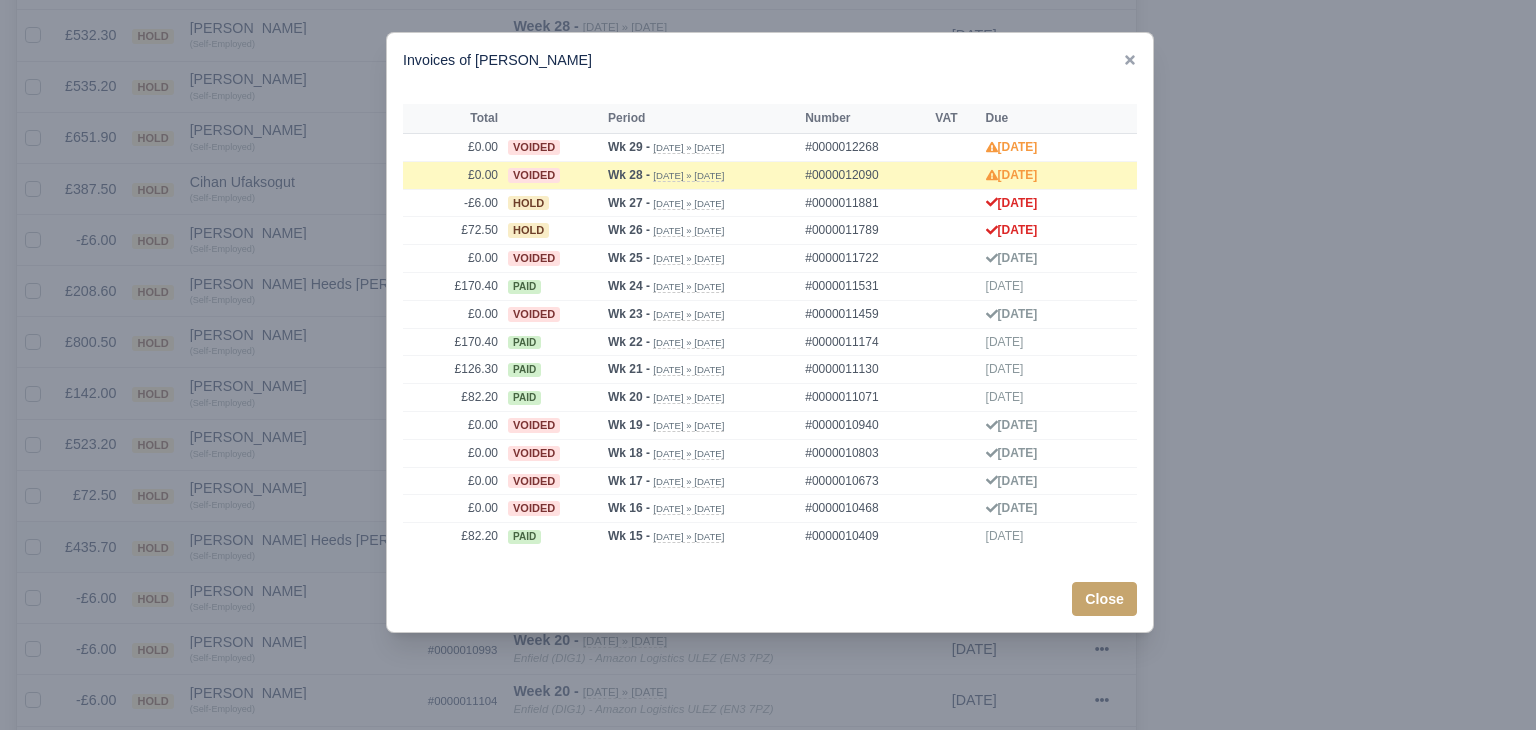 click at bounding box center (768, 365) 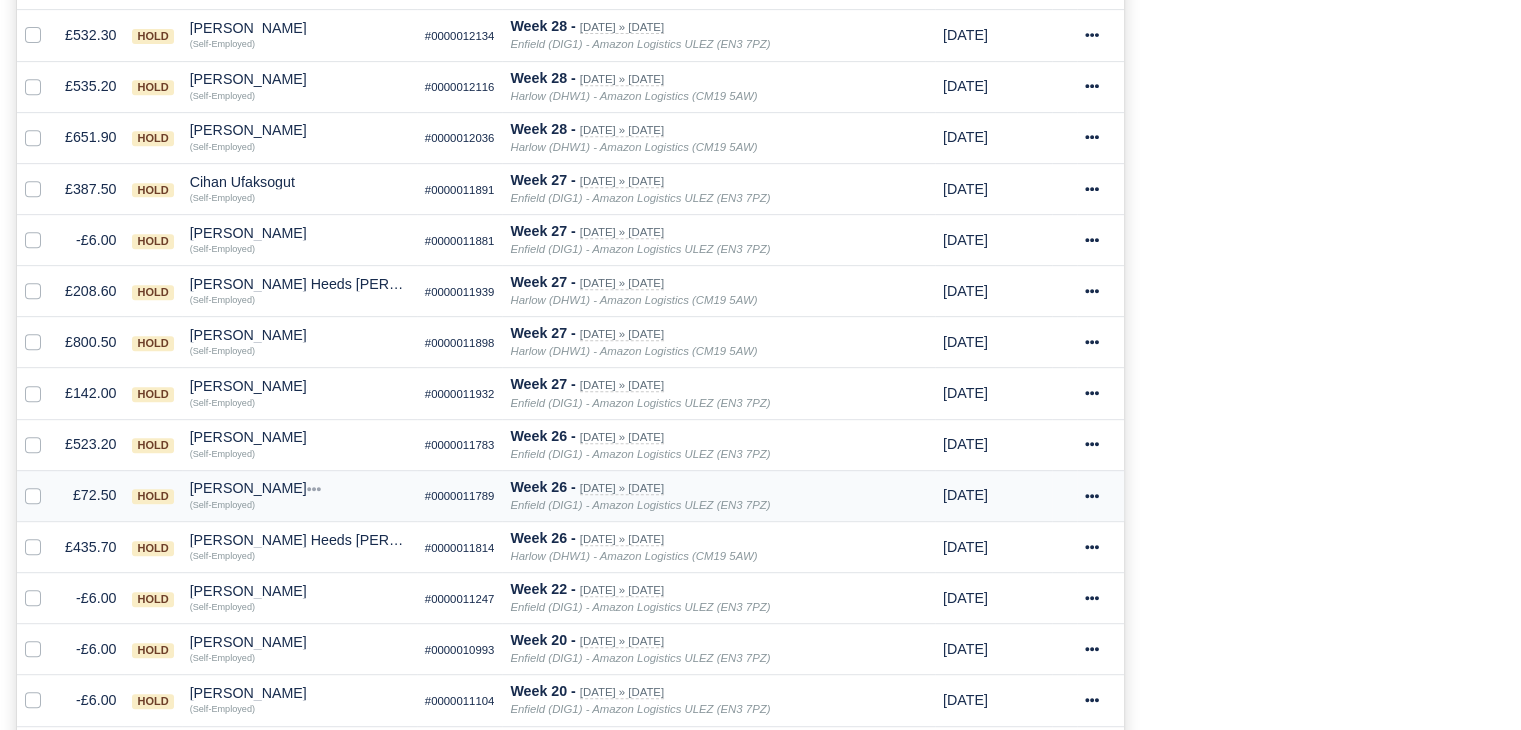click on "Hanif Ahmed" at bounding box center [299, 488] 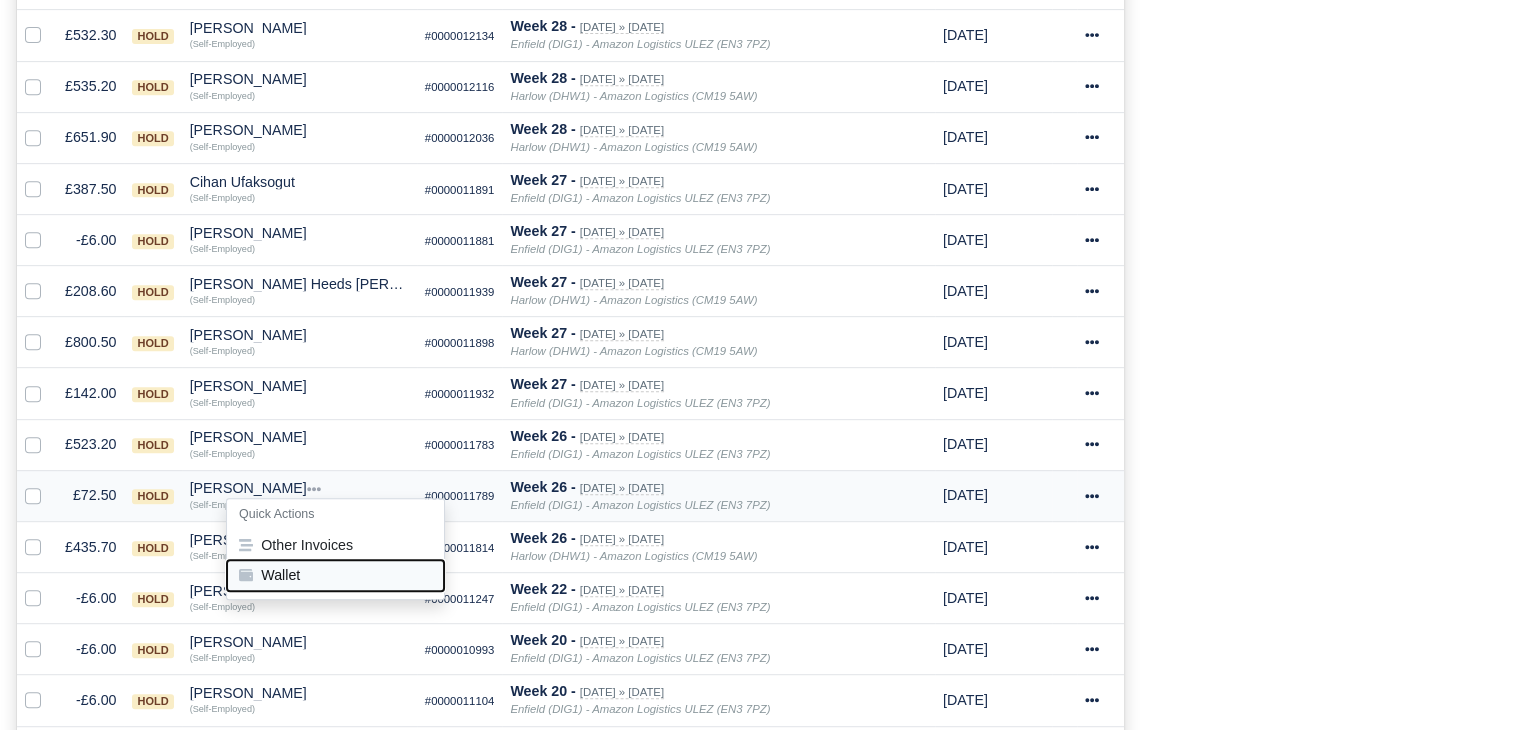 click on "Wallet" at bounding box center [335, 576] 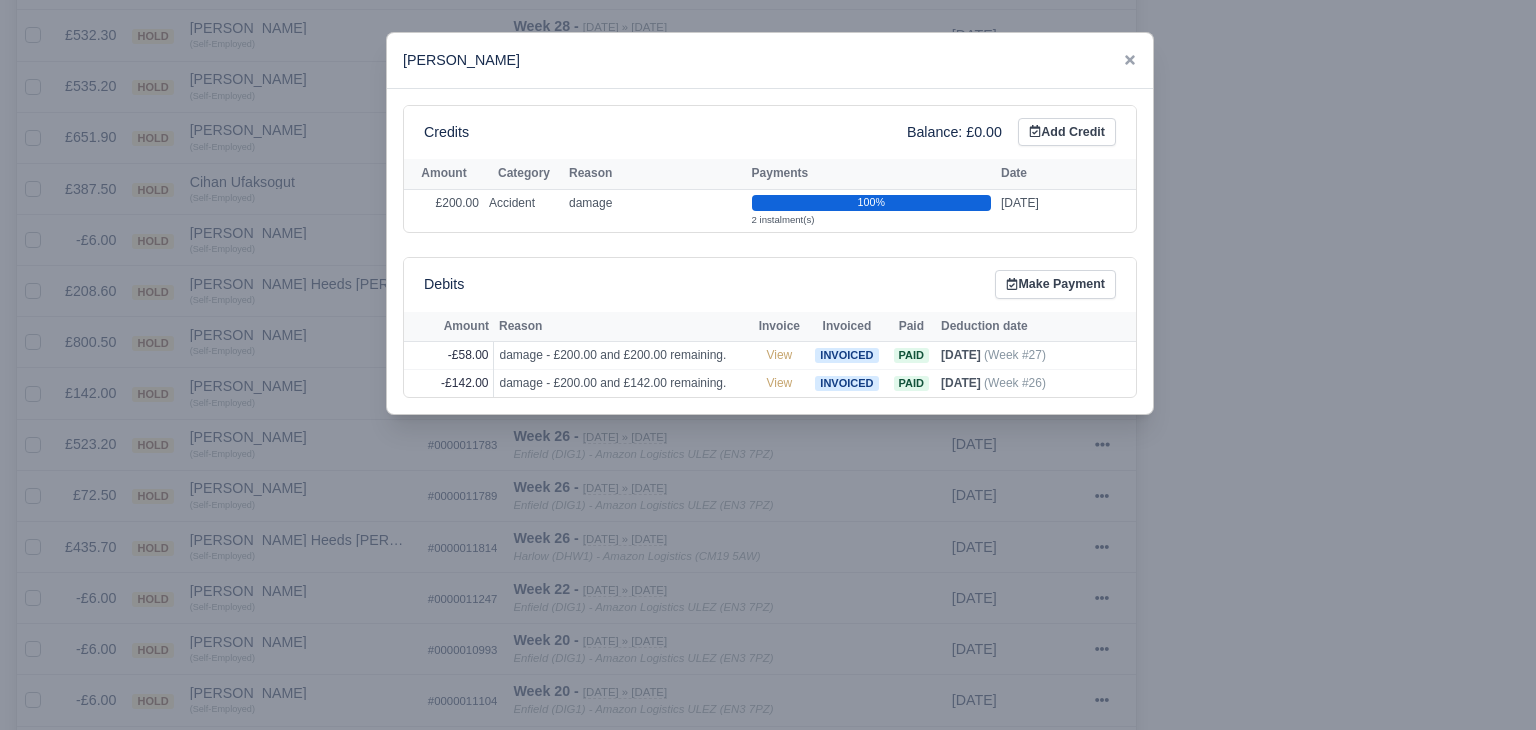 click at bounding box center [768, 365] 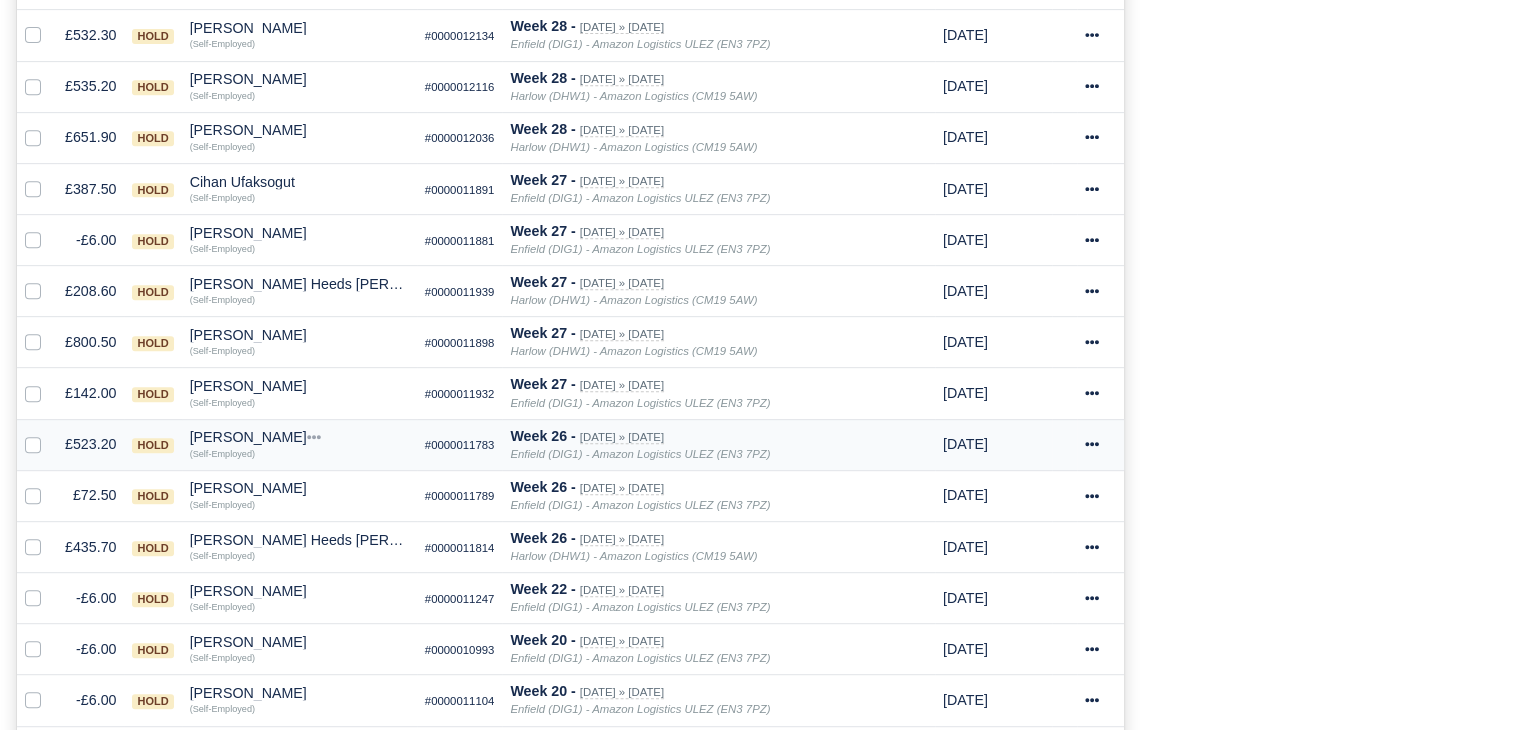 click on "A-Jay Griffith" at bounding box center [299, 437] 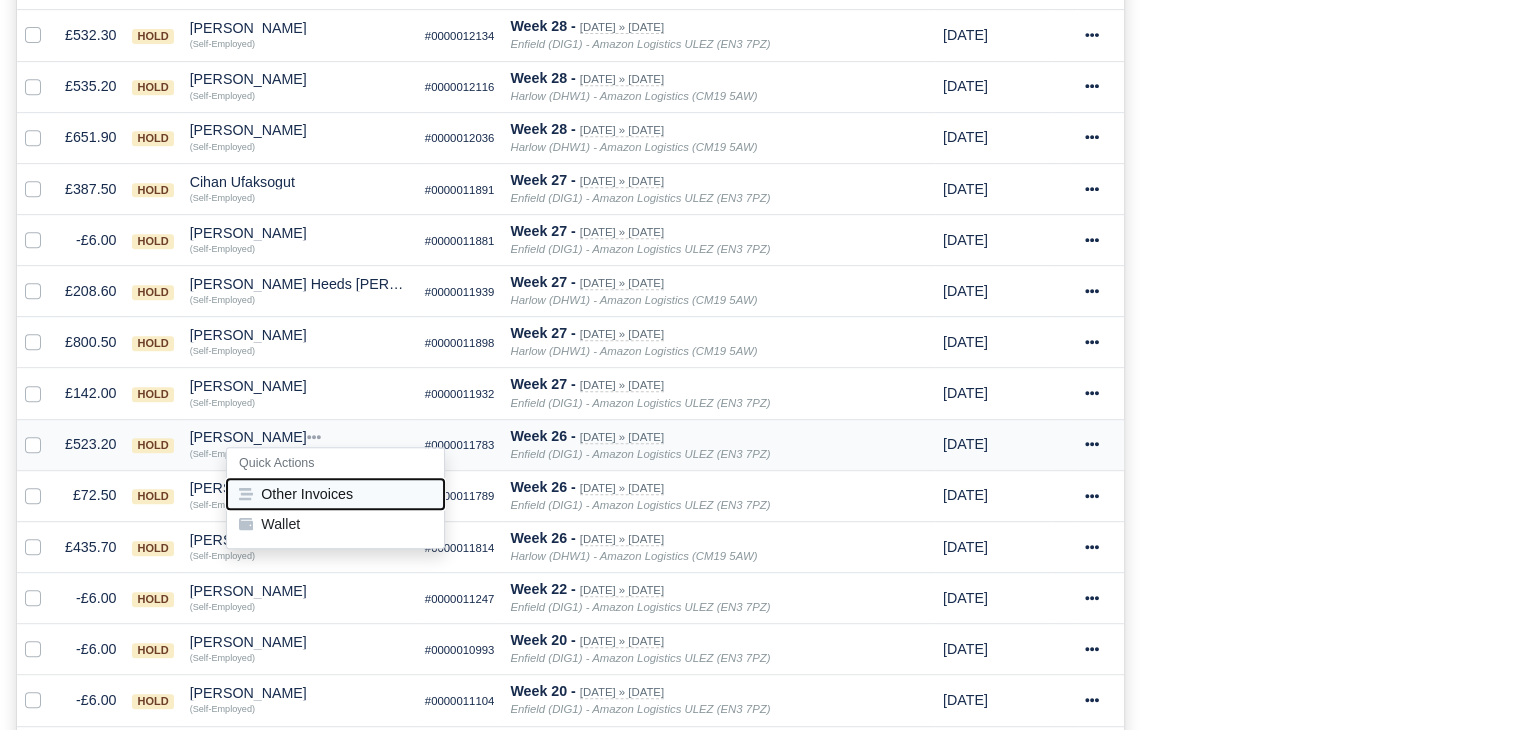 click on "Other Invoices" at bounding box center [335, 494] 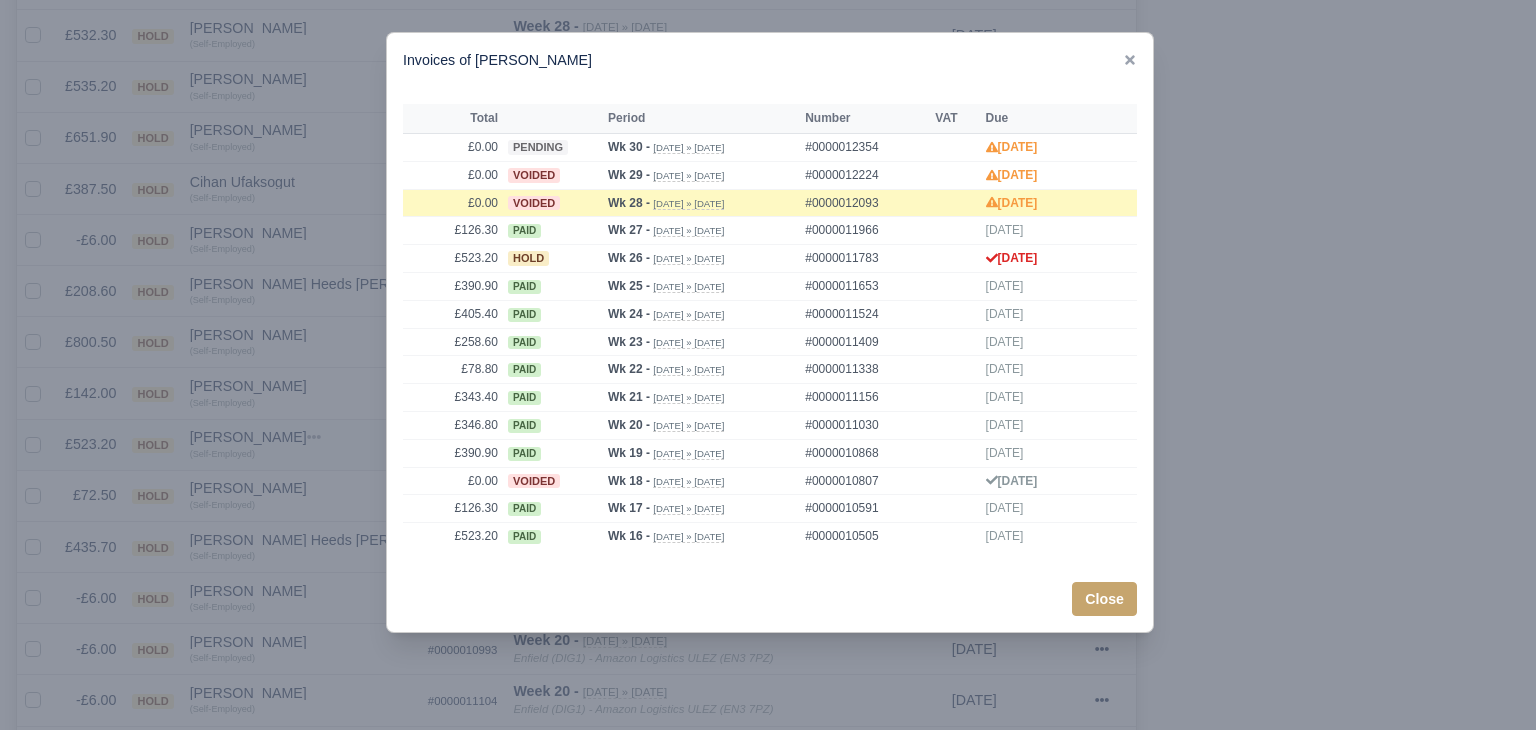click at bounding box center (768, 365) 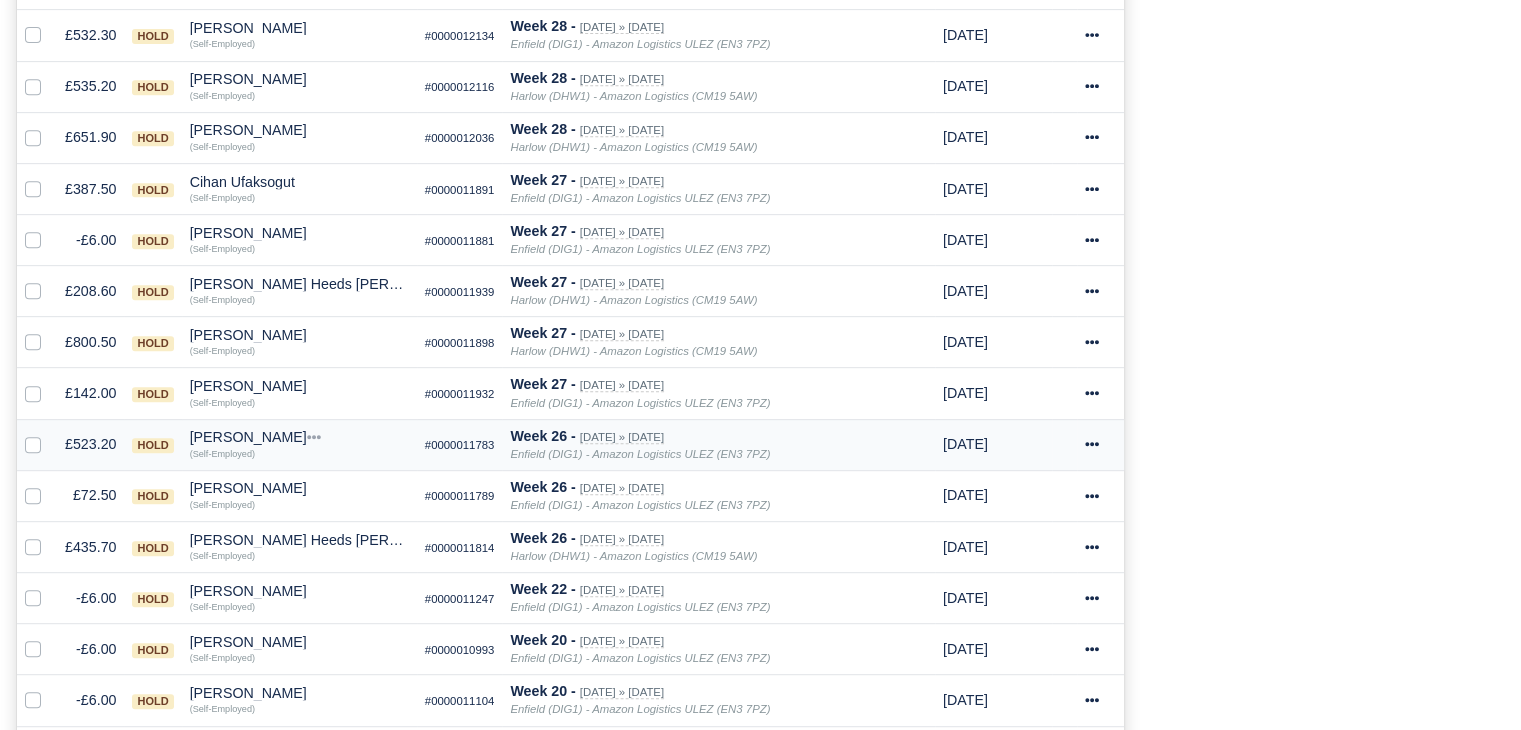 click on "A-Jay Griffith" at bounding box center [299, 437] 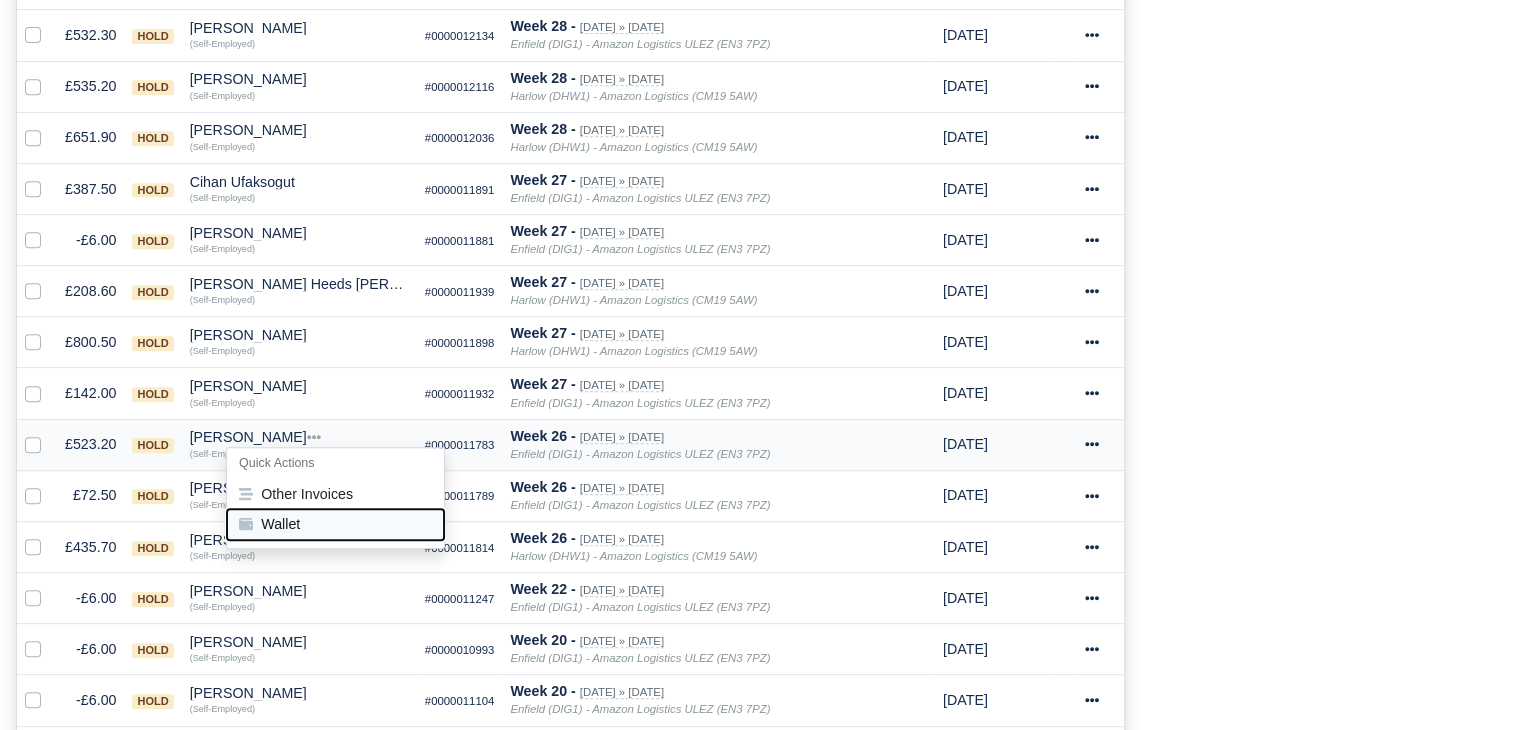 click on "Wallet" at bounding box center (335, 525) 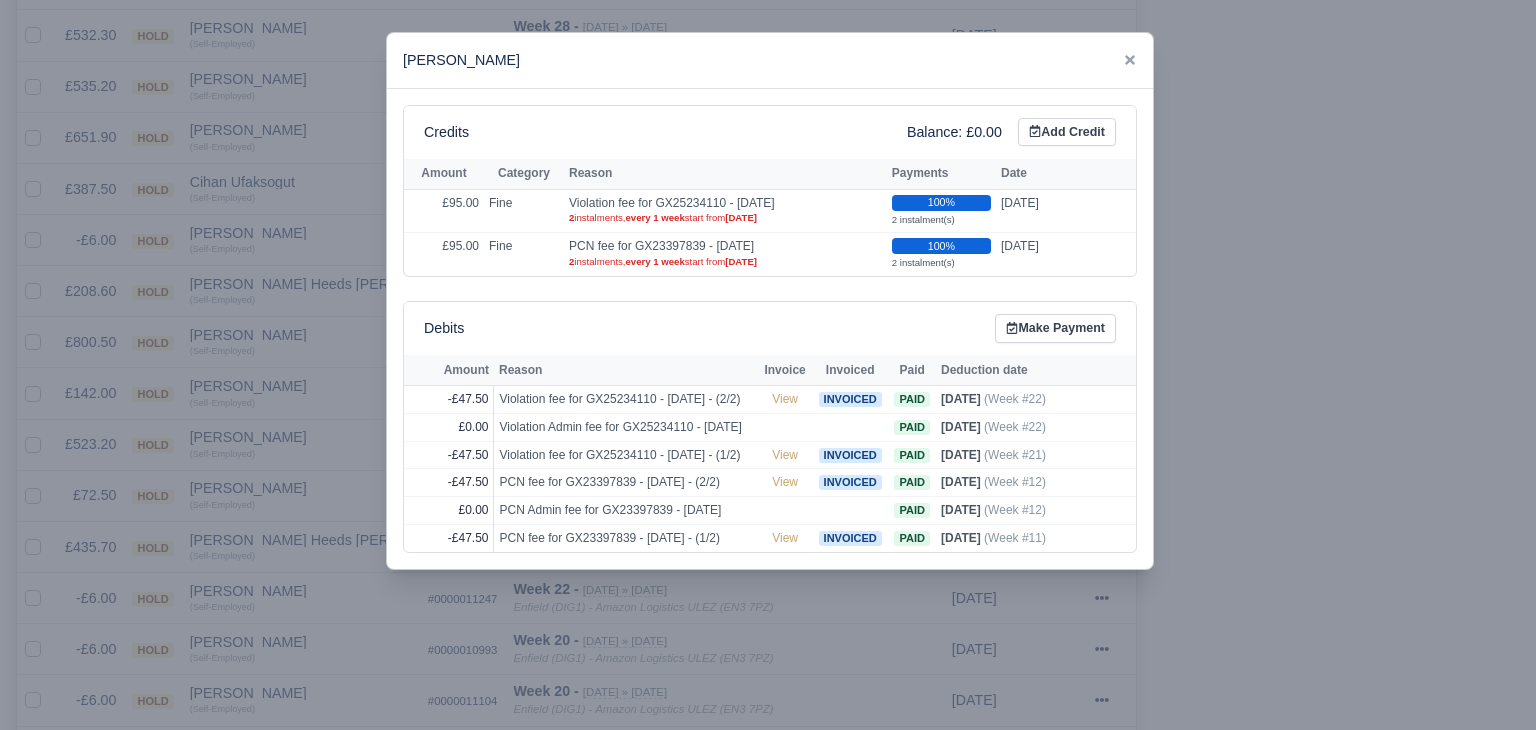 click at bounding box center (768, 365) 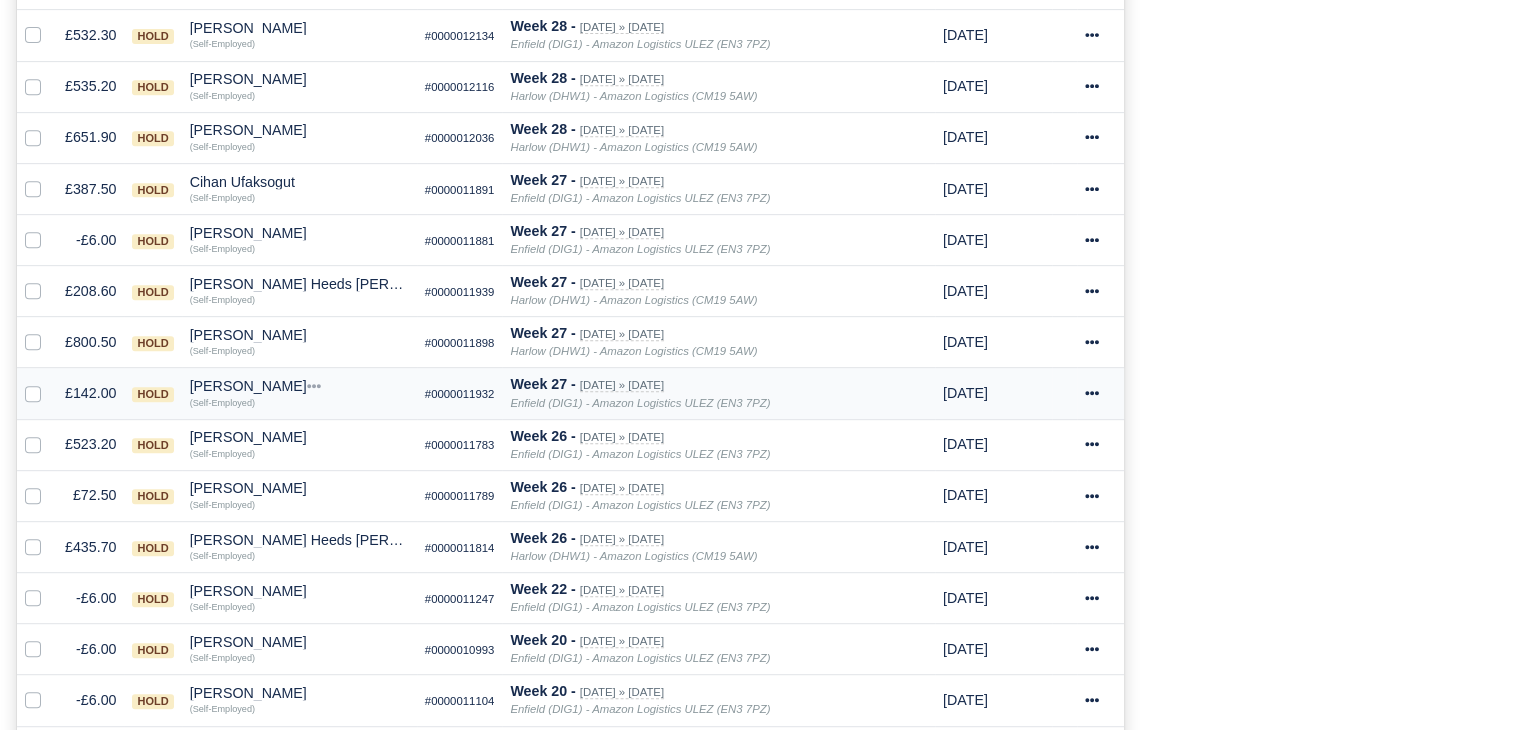 click on "Taren Enver" at bounding box center (299, 386) 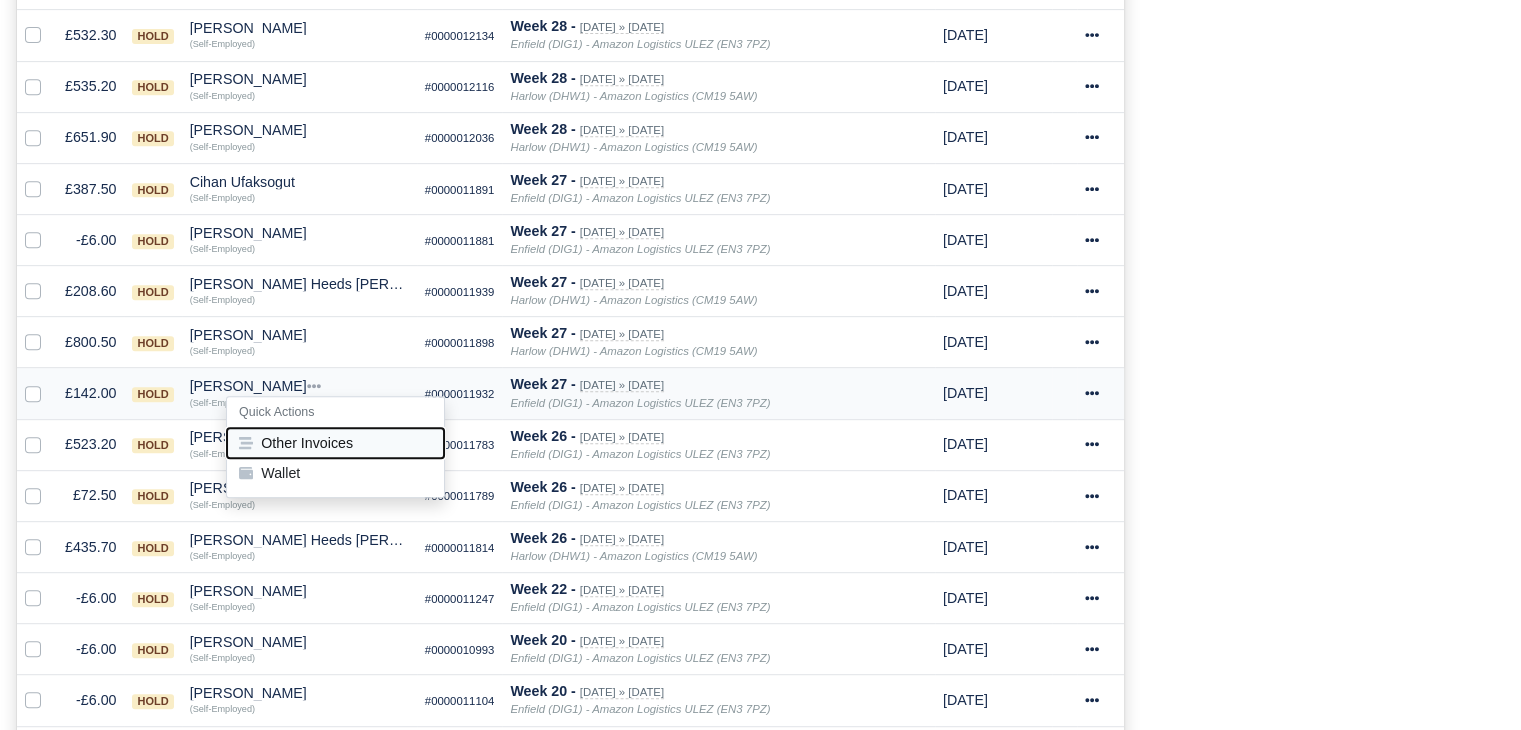 click on "Other Invoices" at bounding box center [335, 443] 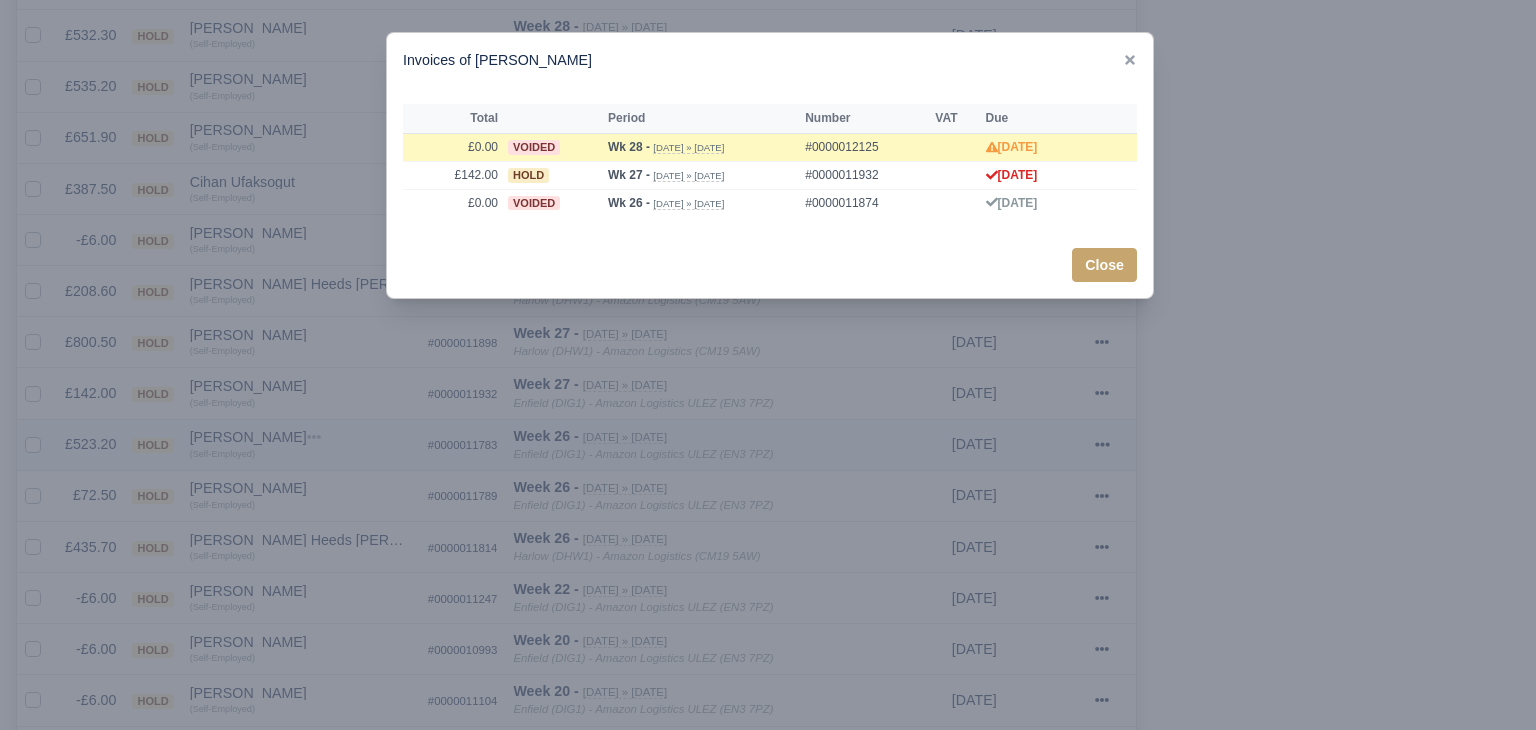 click at bounding box center (768, 365) 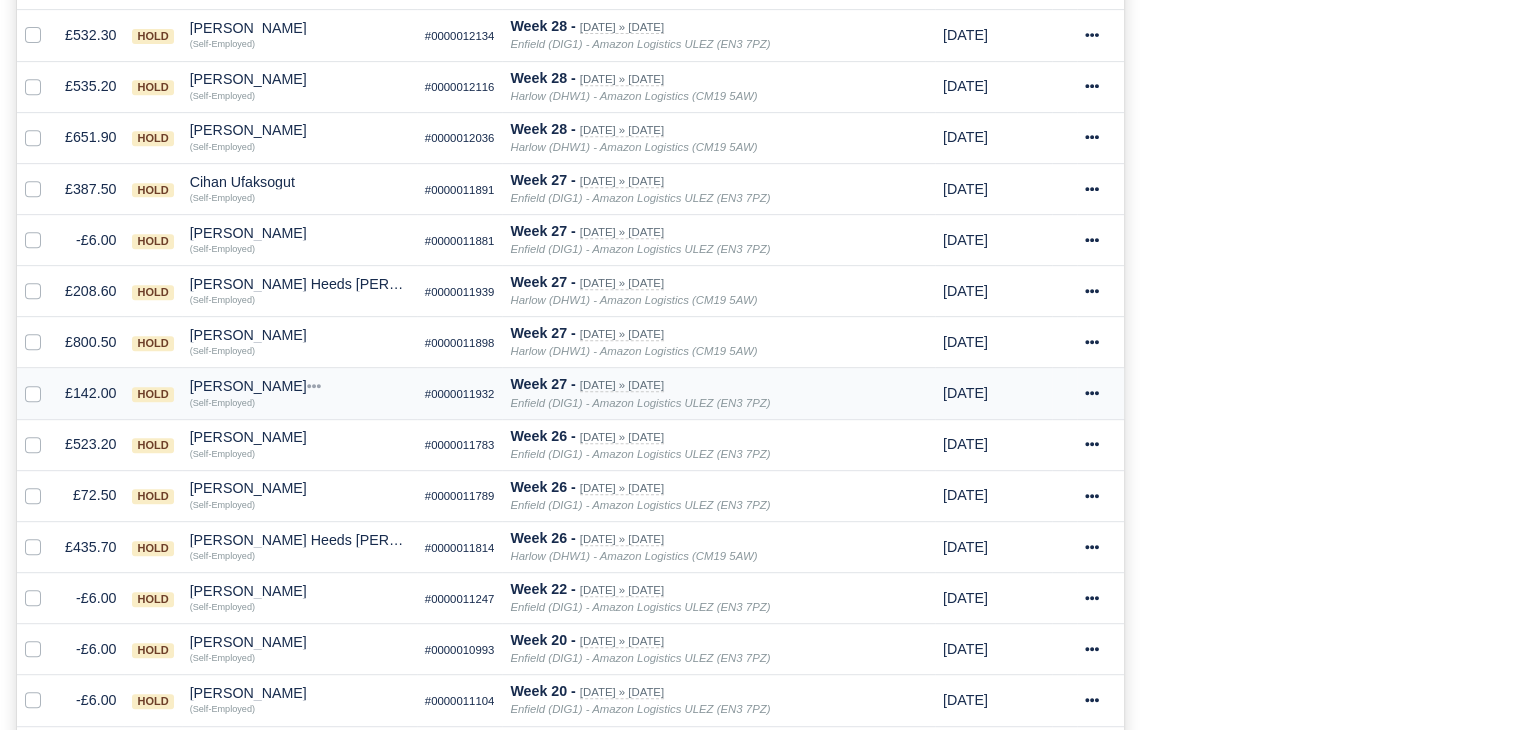 click on "Taren Enver" at bounding box center (299, 386) 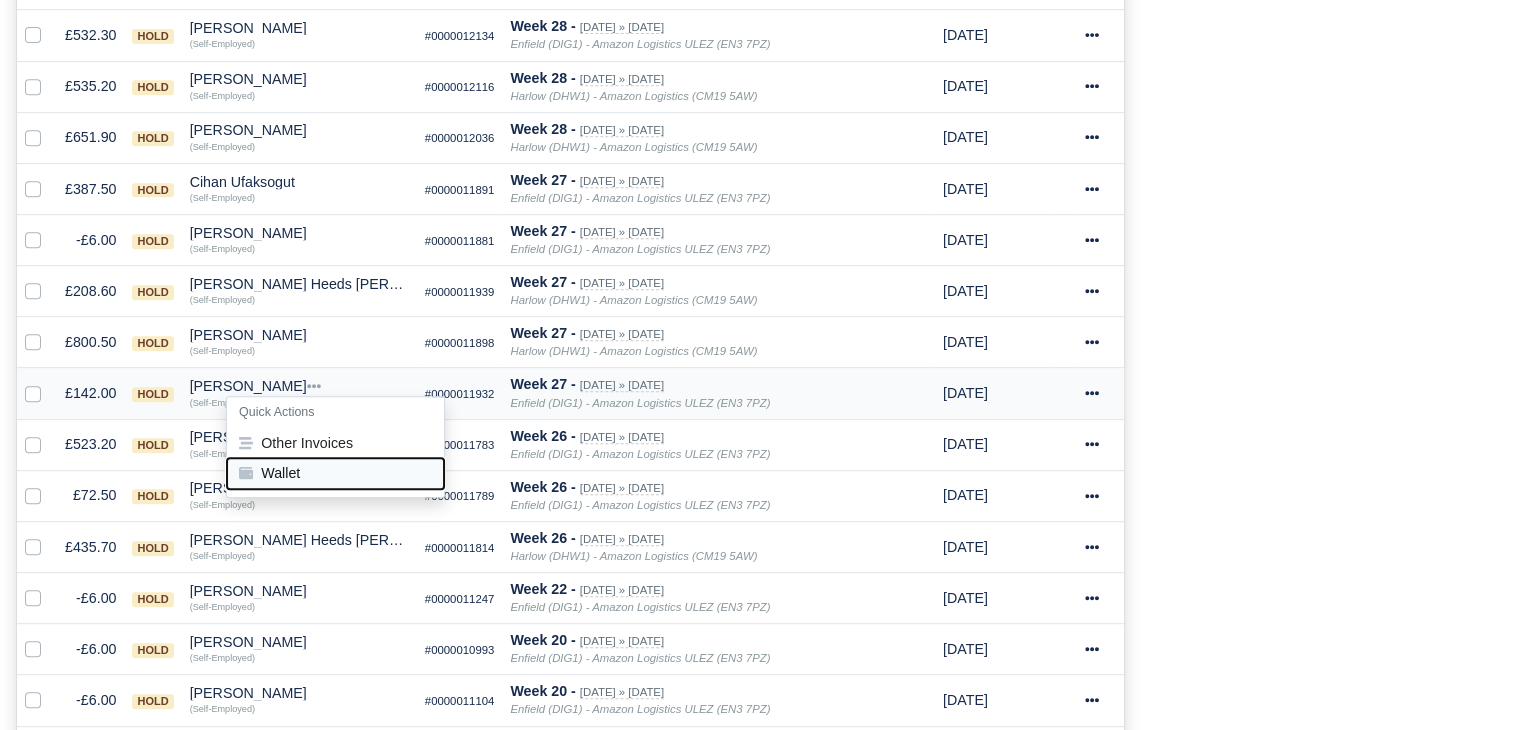 click on "Wallet" at bounding box center (335, 473) 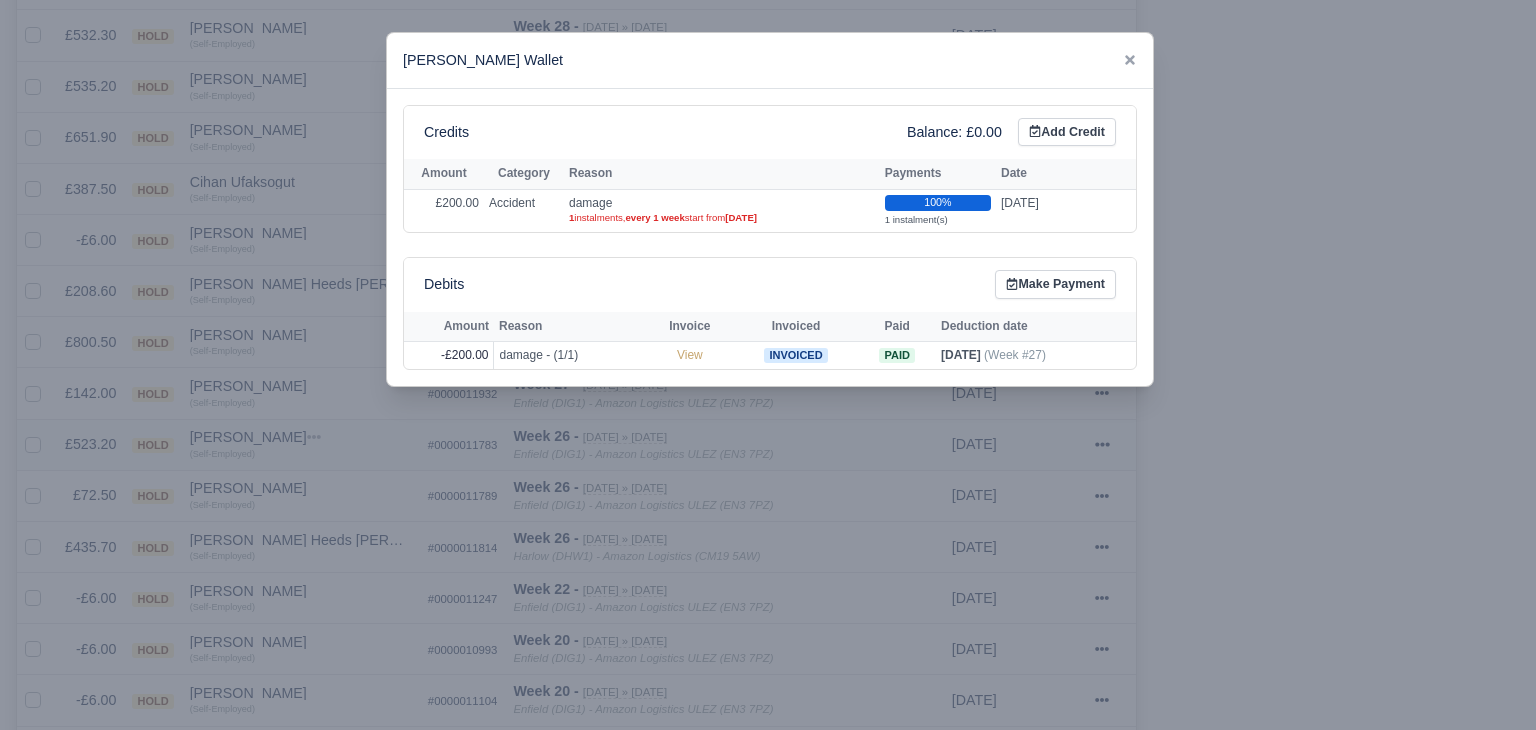 click at bounding box center (768, 365) 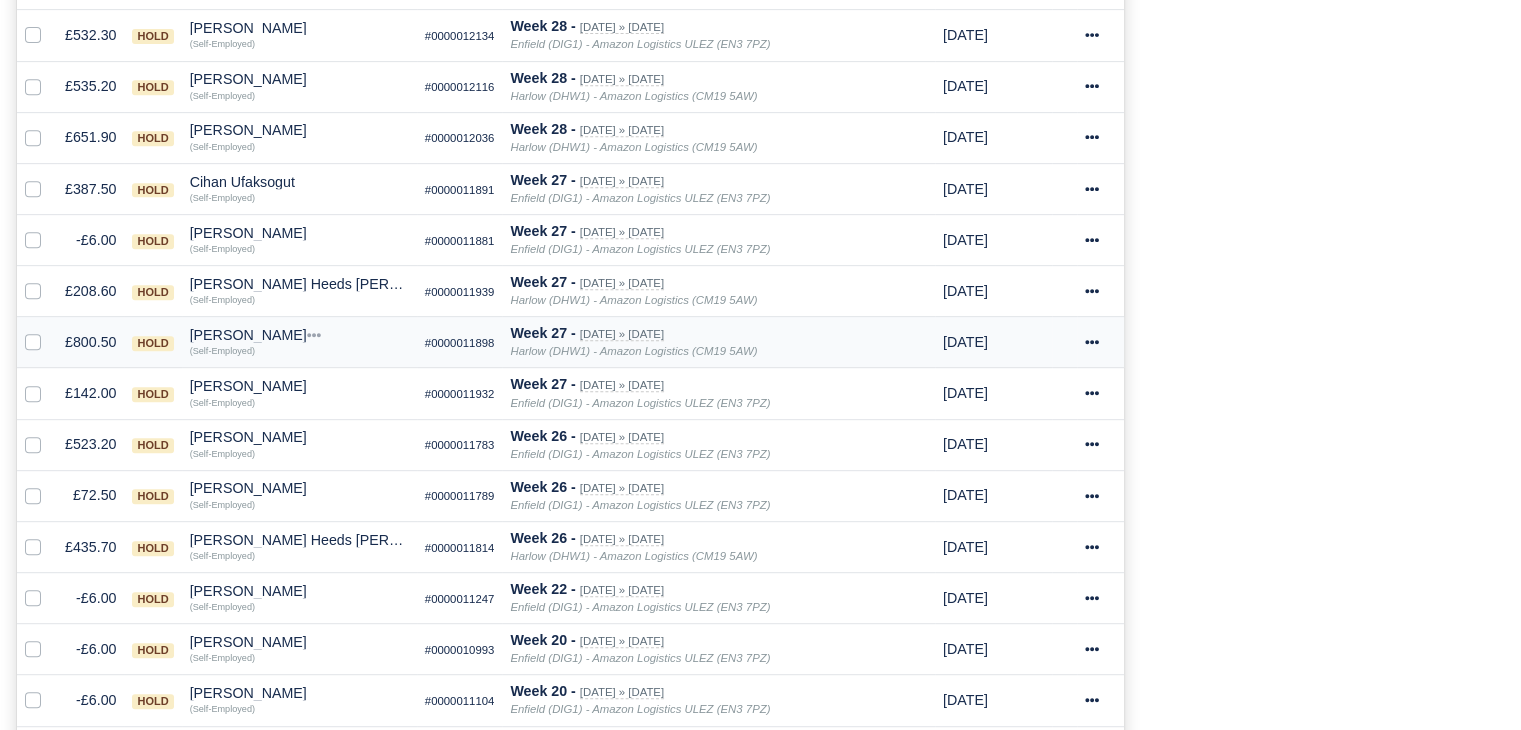 click on "Oliver Massey" at bounding box center (299, 335) 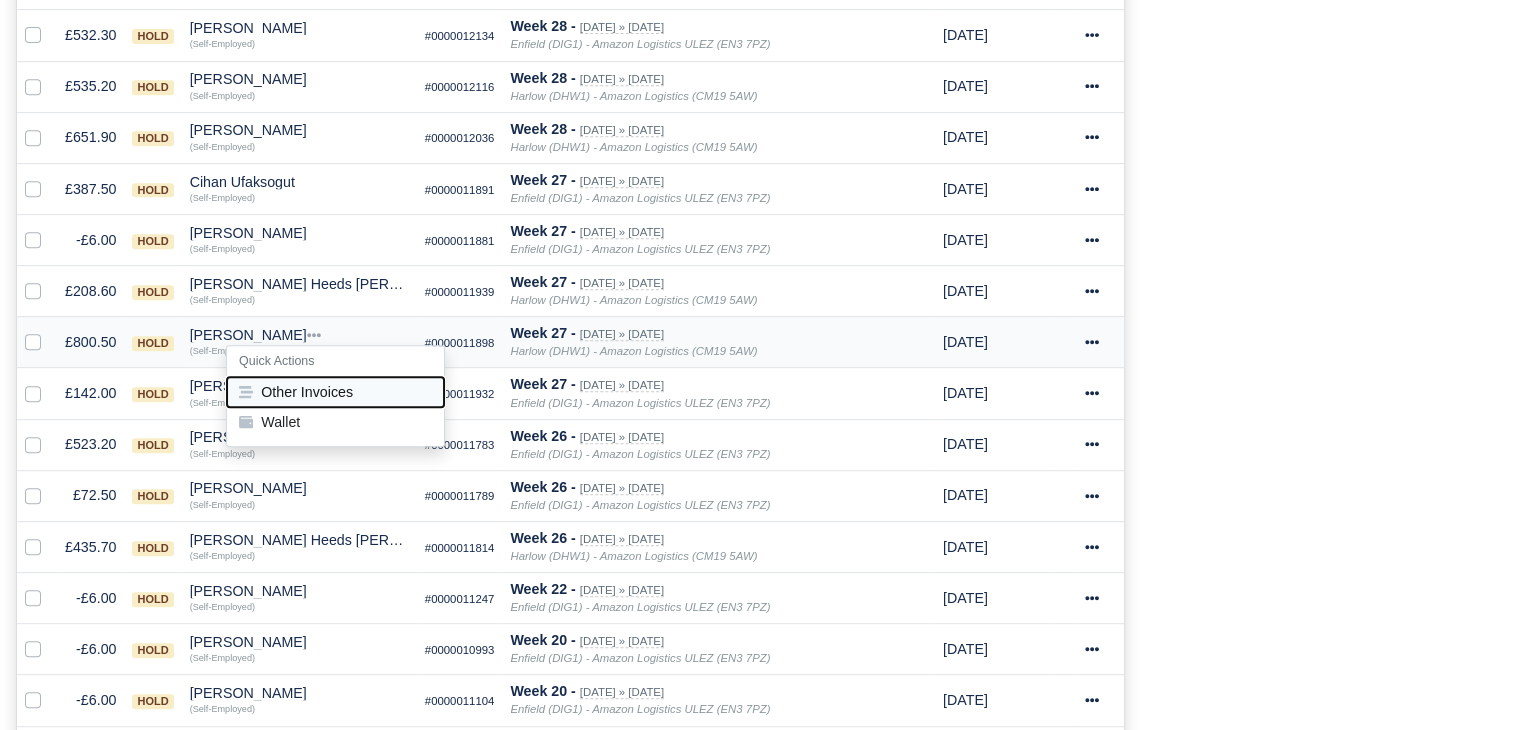 click on "Other Invoices" at bounding box center (335, 392) 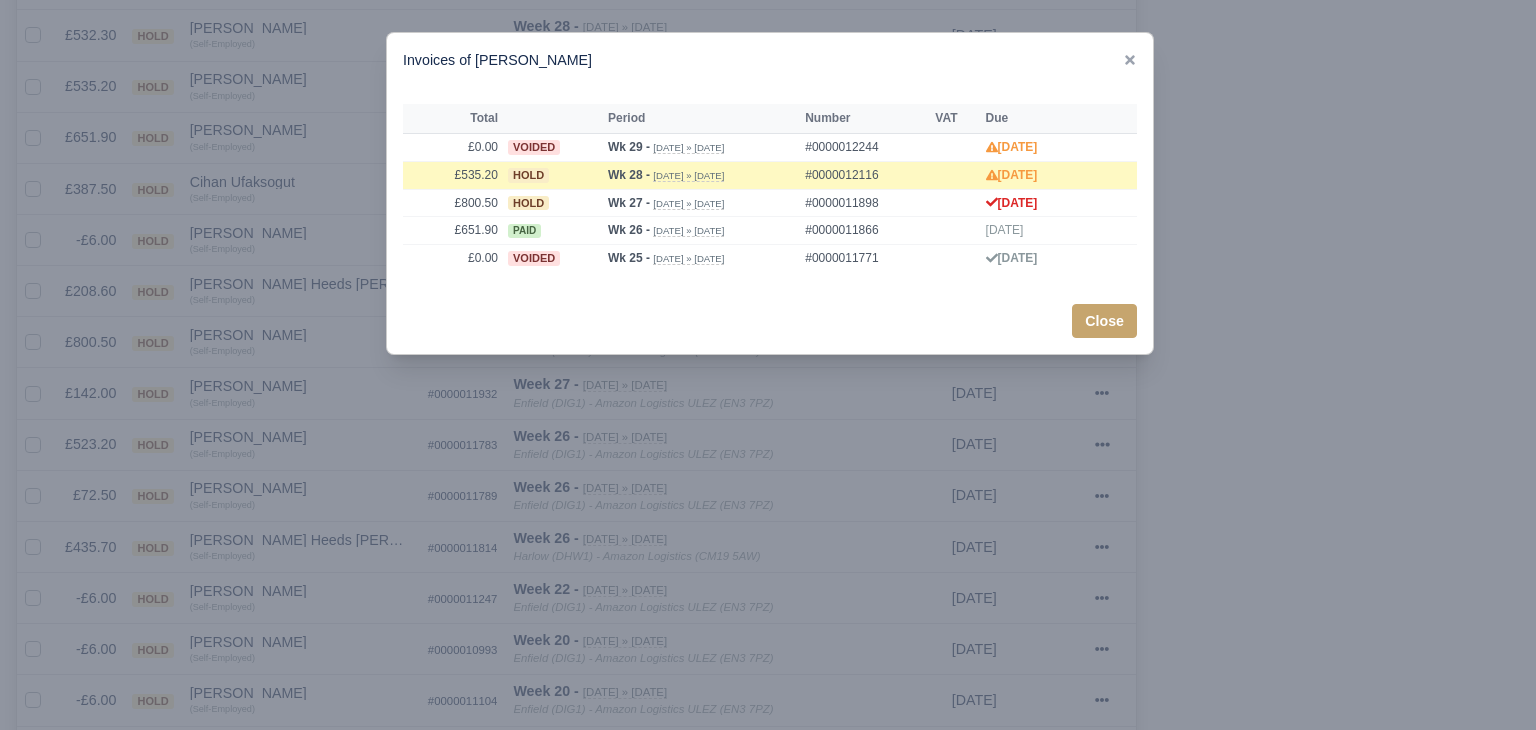 click at bounding box center [768, 365] 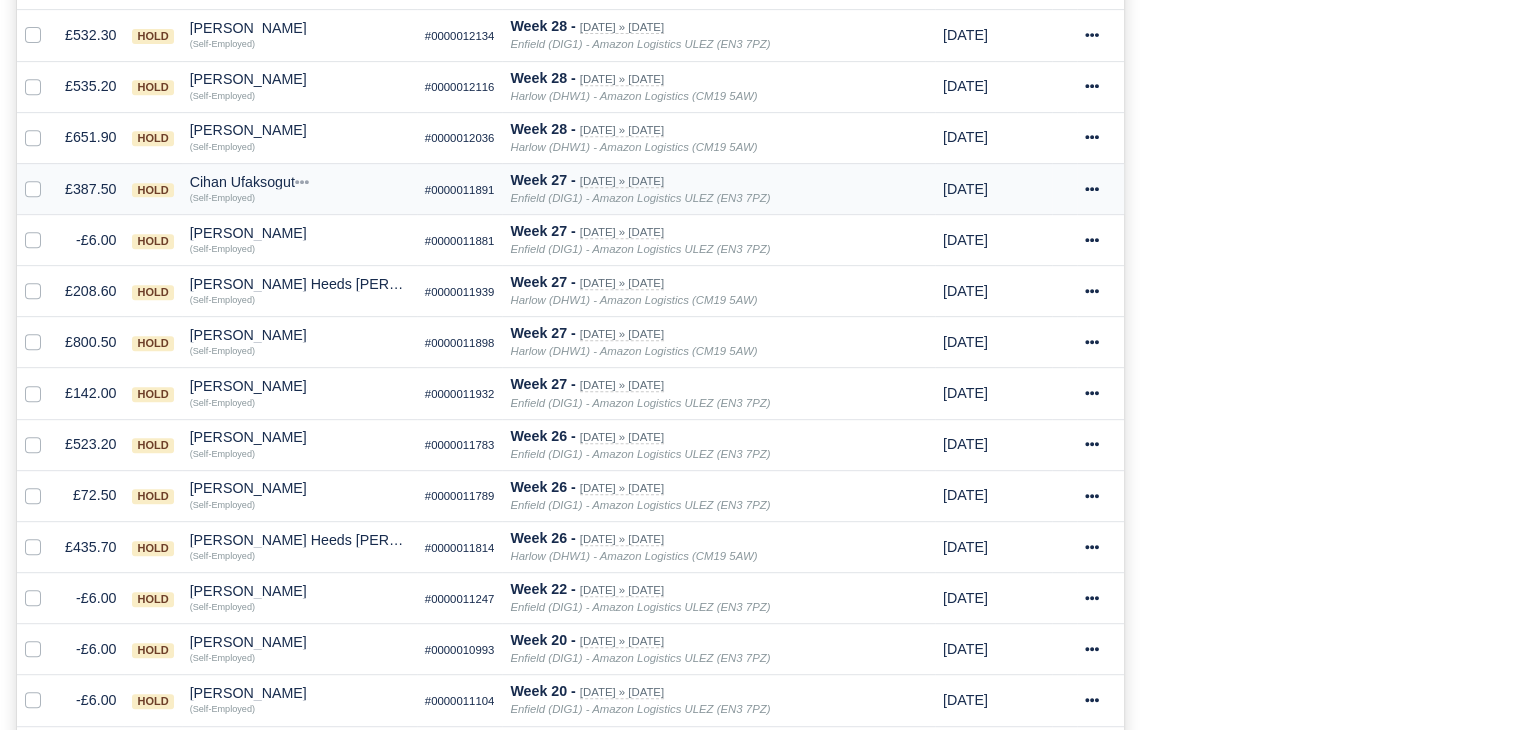 click on "Cihan Ufaksogut
Quick Actions
Other Invoices
Wallet
(Self-Employed)" at bounding box center [299, 188] 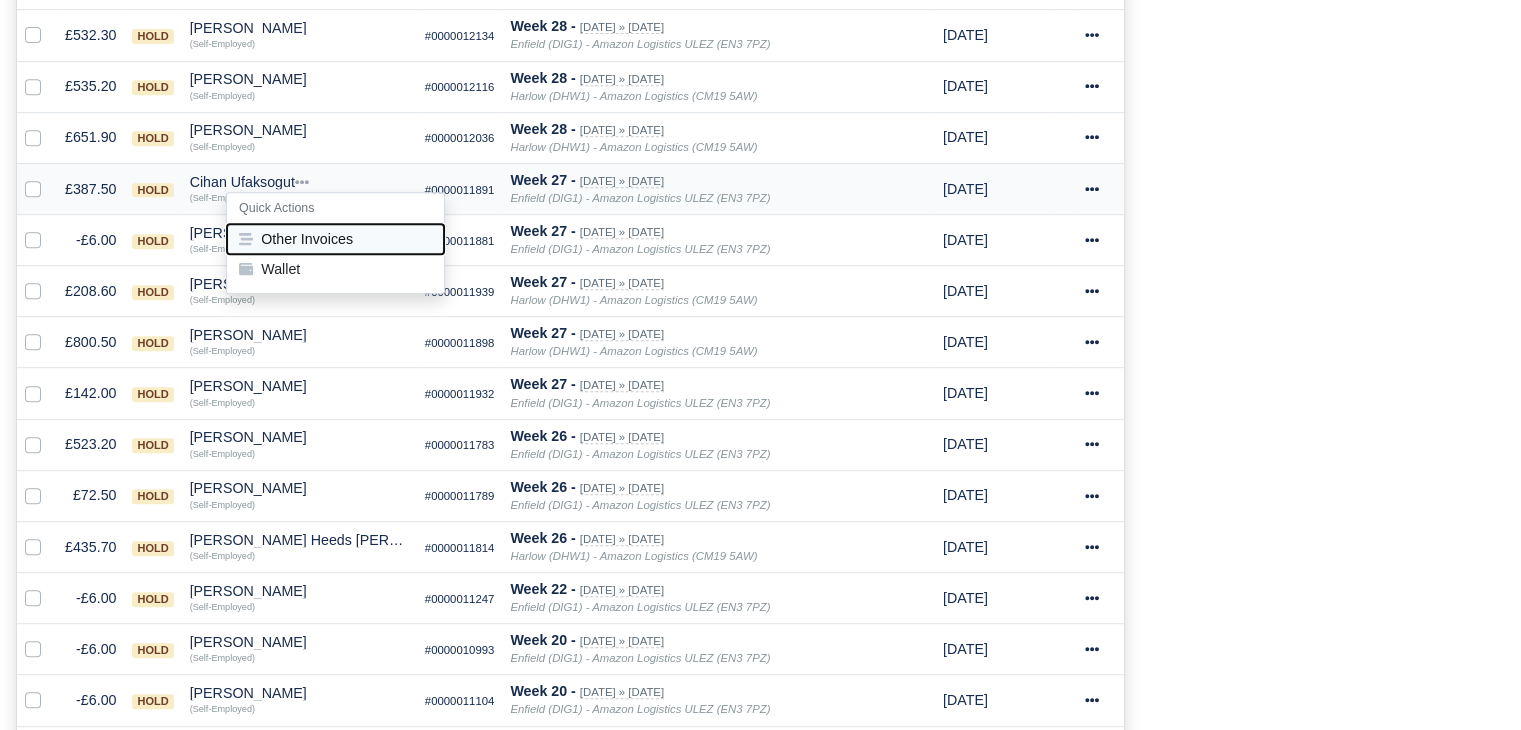 click on "Other Invoices" at bounding box center [335, 238] 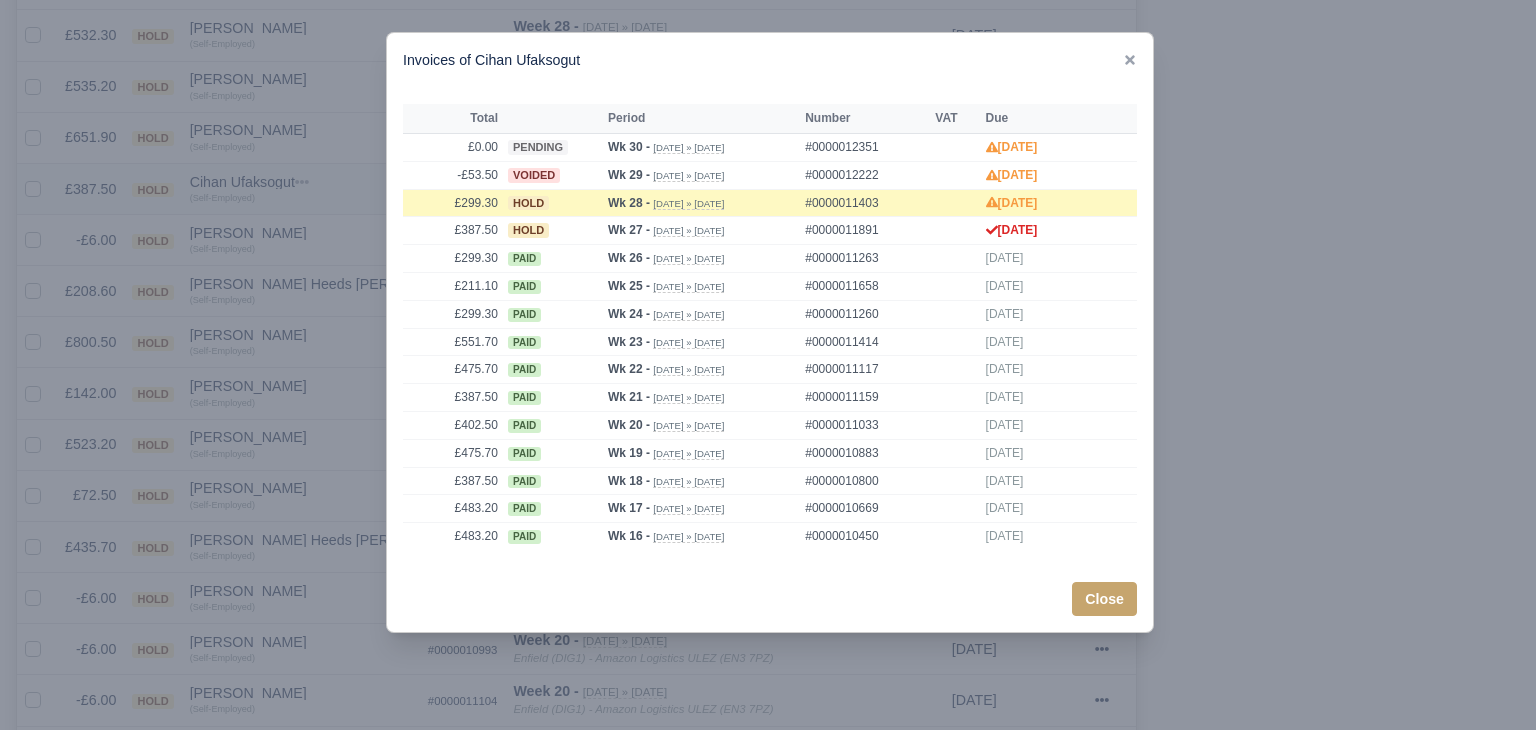 click at bounding box center [768, 365] 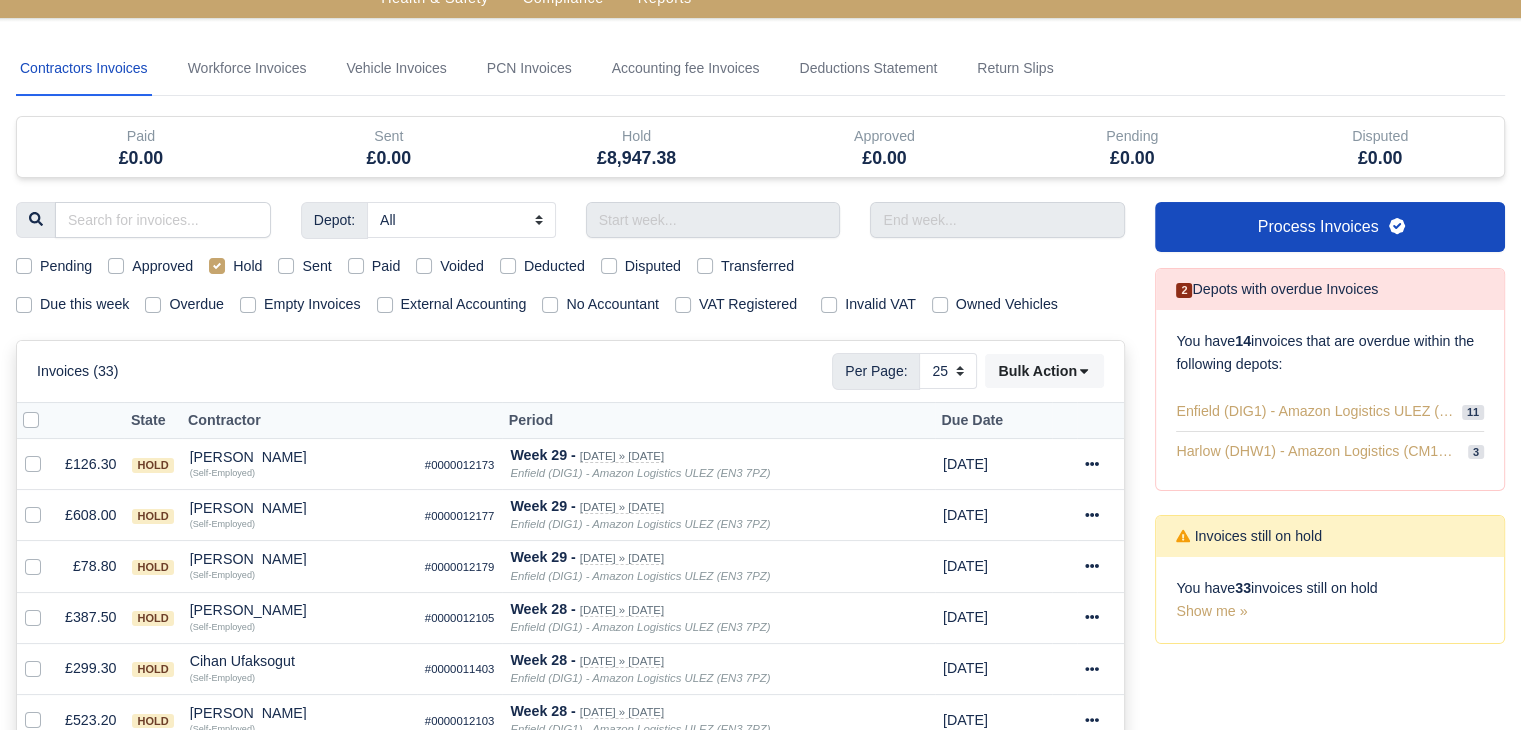 scroll, scrollTop: 0, scrollLeft: 0, axis: both 